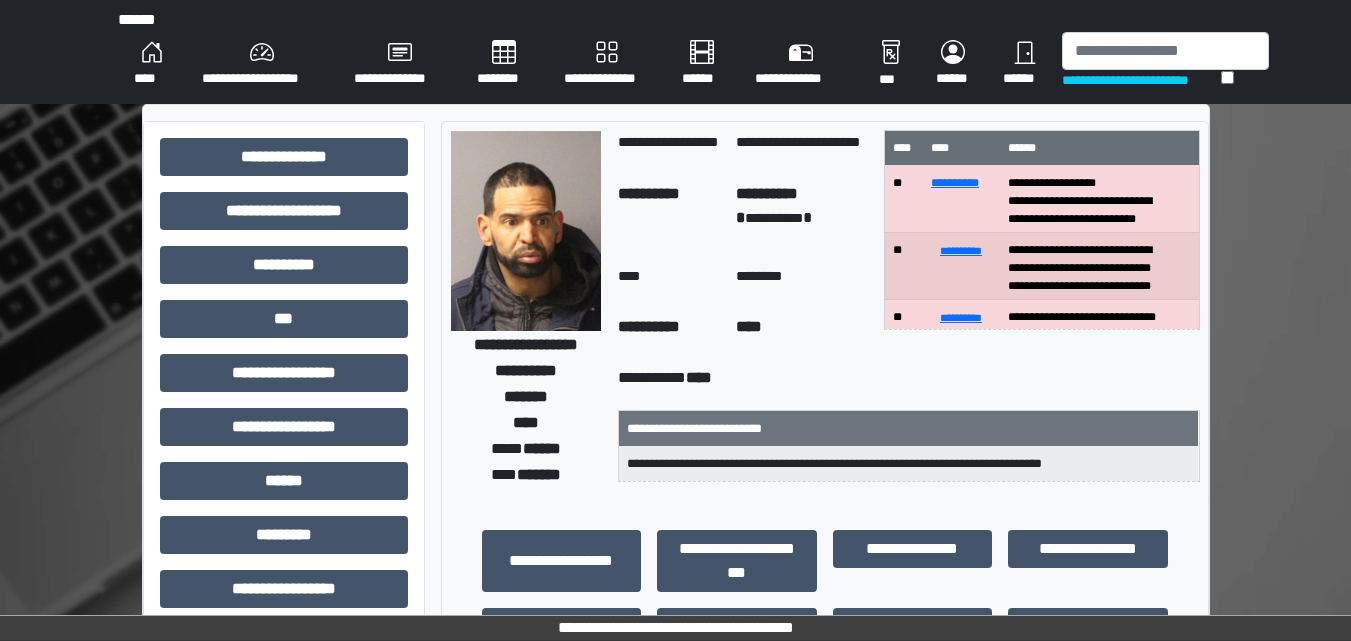 scroll, scrollTop: 0, scrollLeft: 0, axis: both 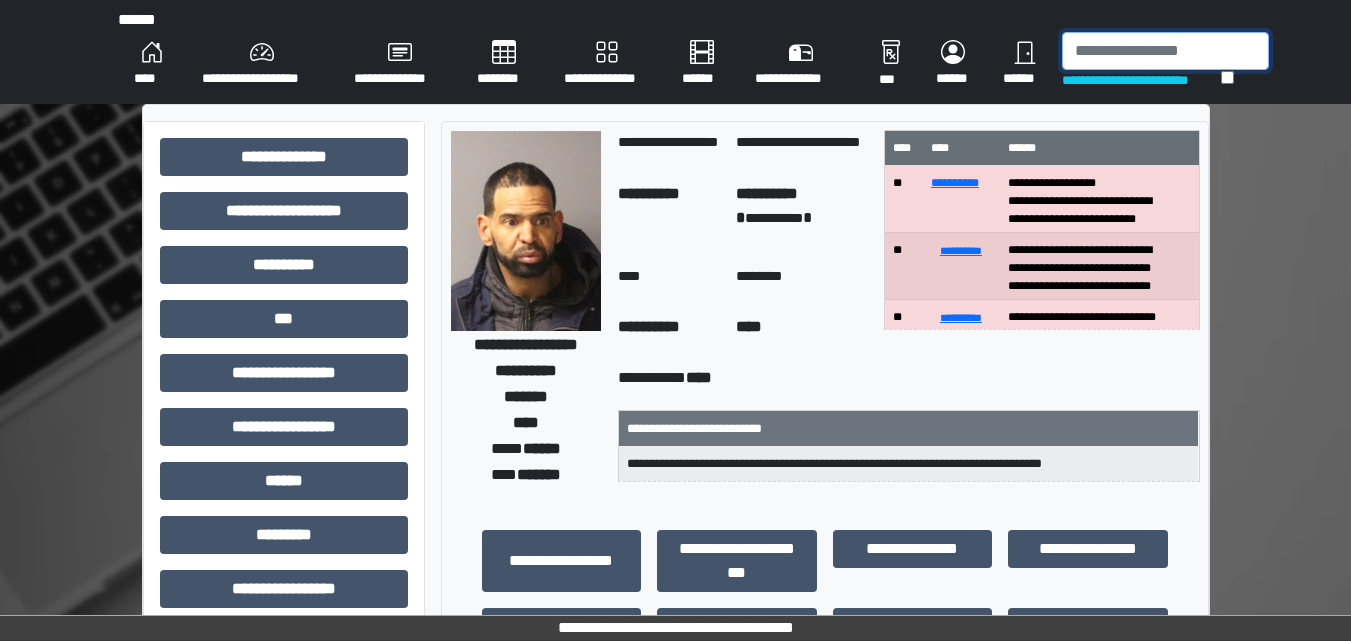 click at bounding box center (1165, 51) 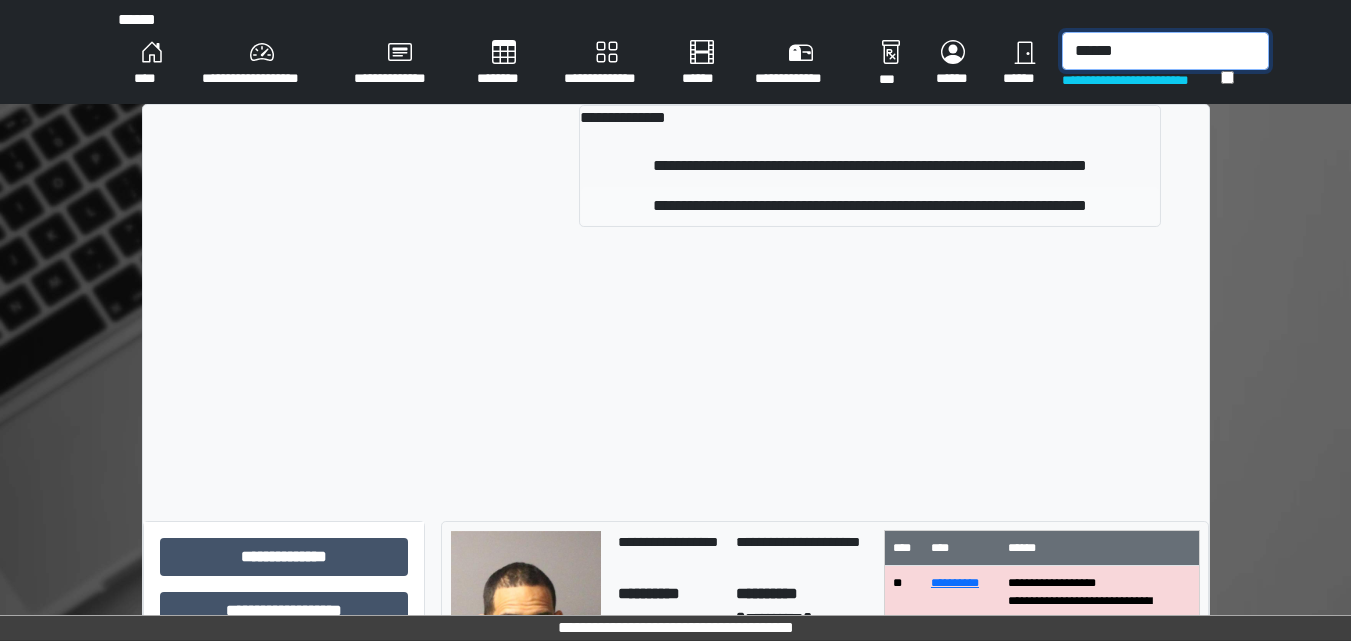type on "******" 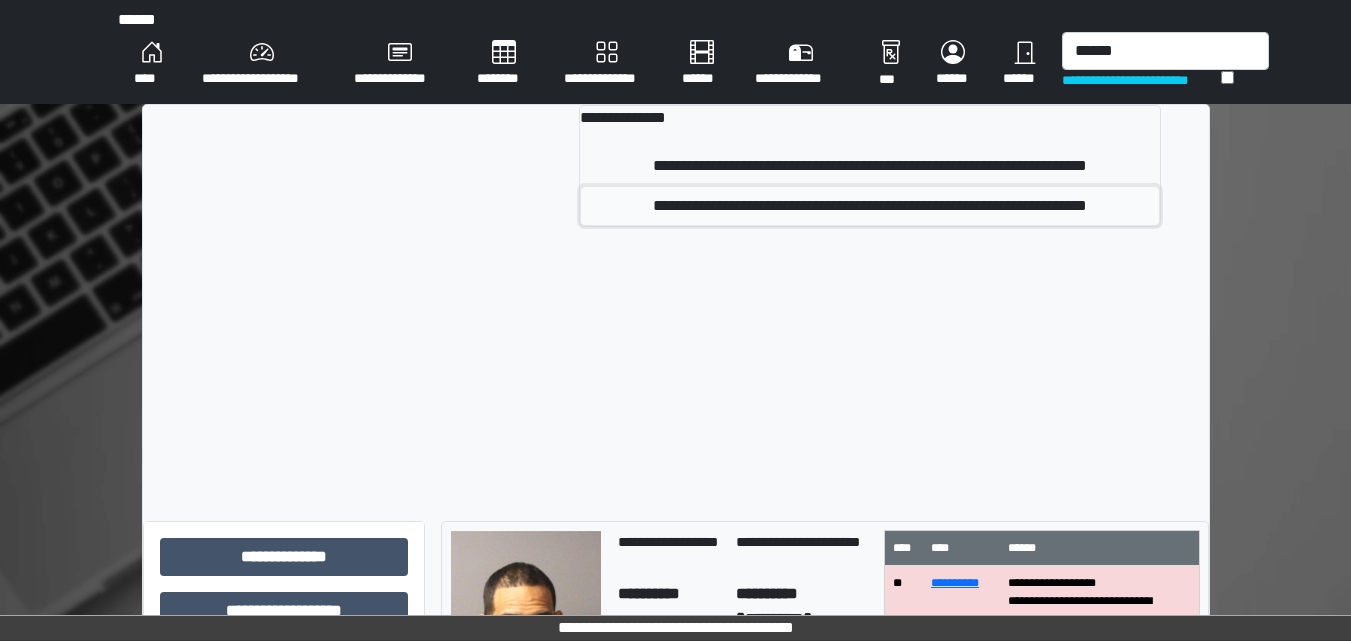 click on "**********" at bounding box center [870, 166] 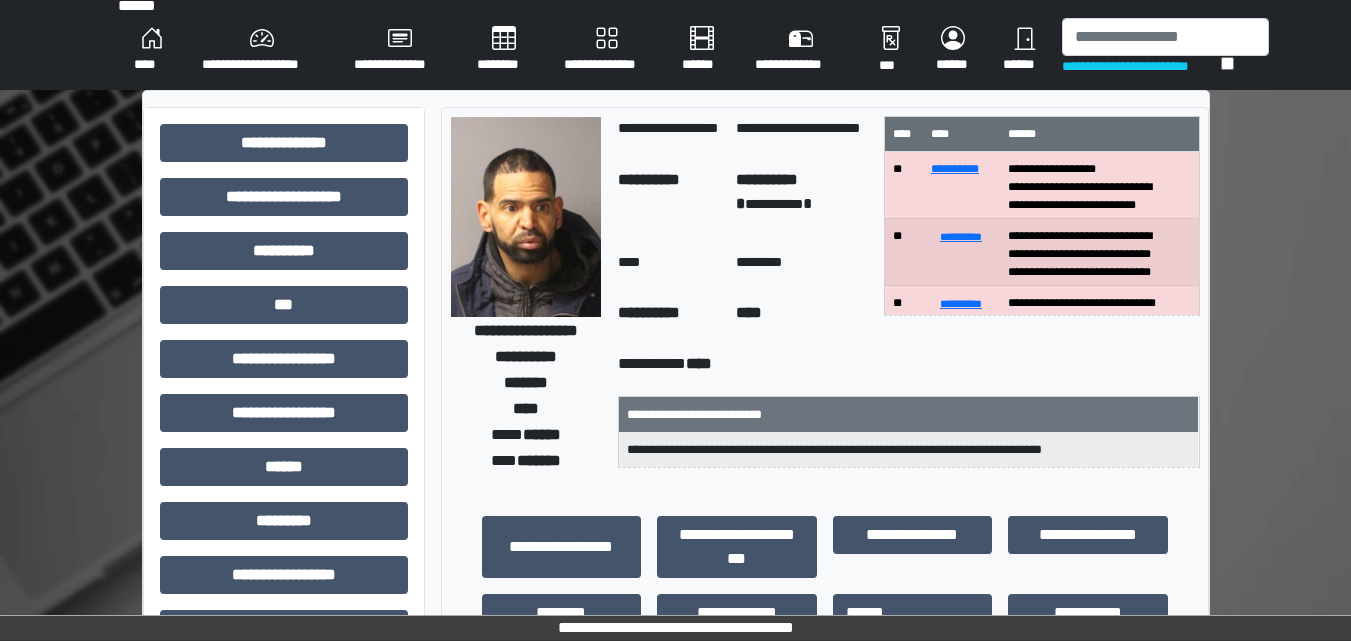 scroll, scrollTop: 0, scrollLeft: 0, axis: both 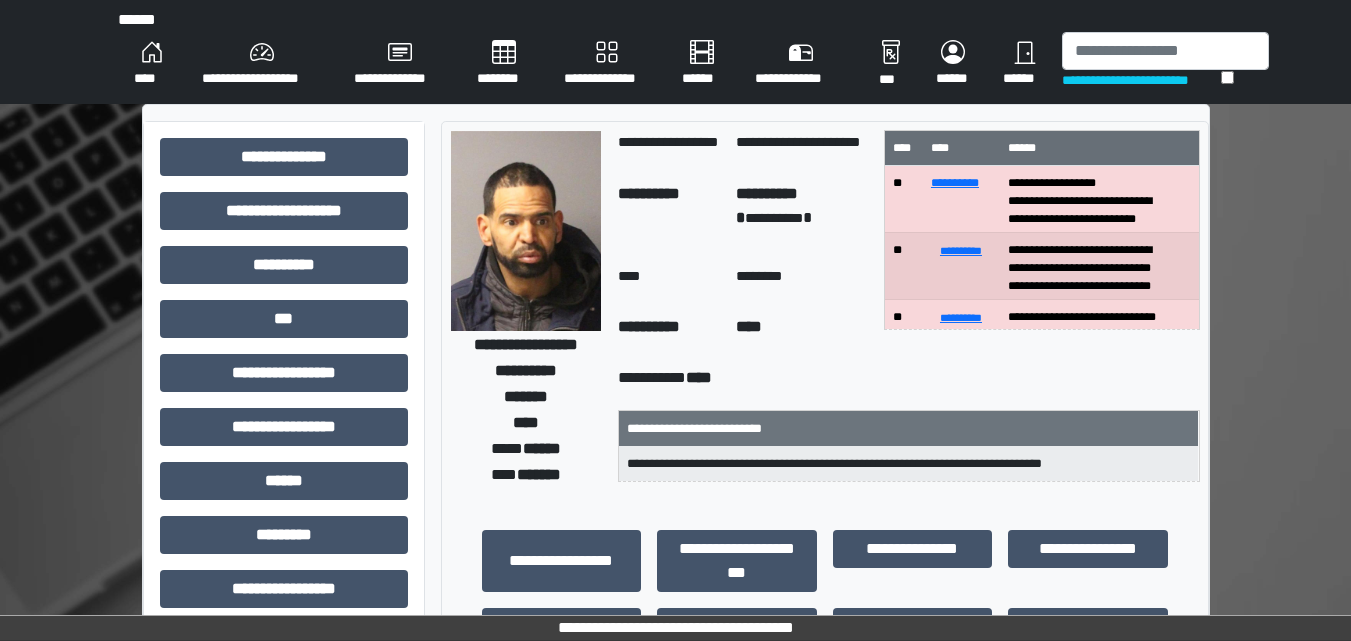click on "********" at bounding box center (152, 64) 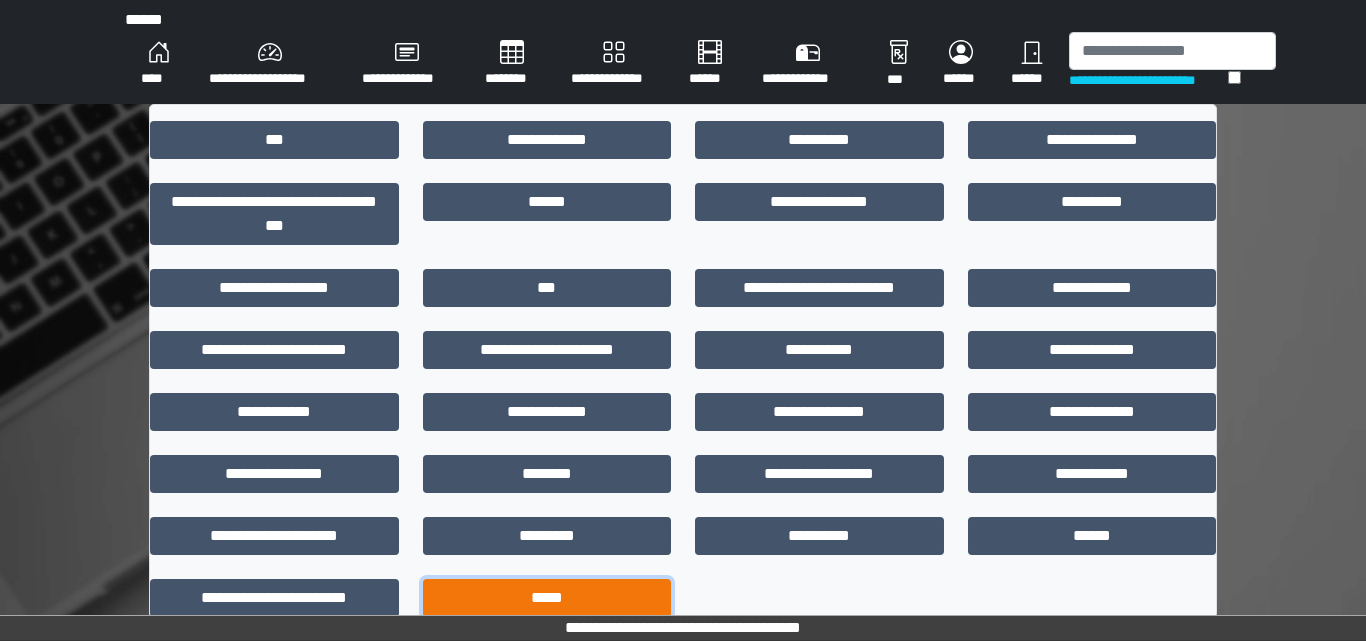 click on "*****" at bounding box center (547, 598) 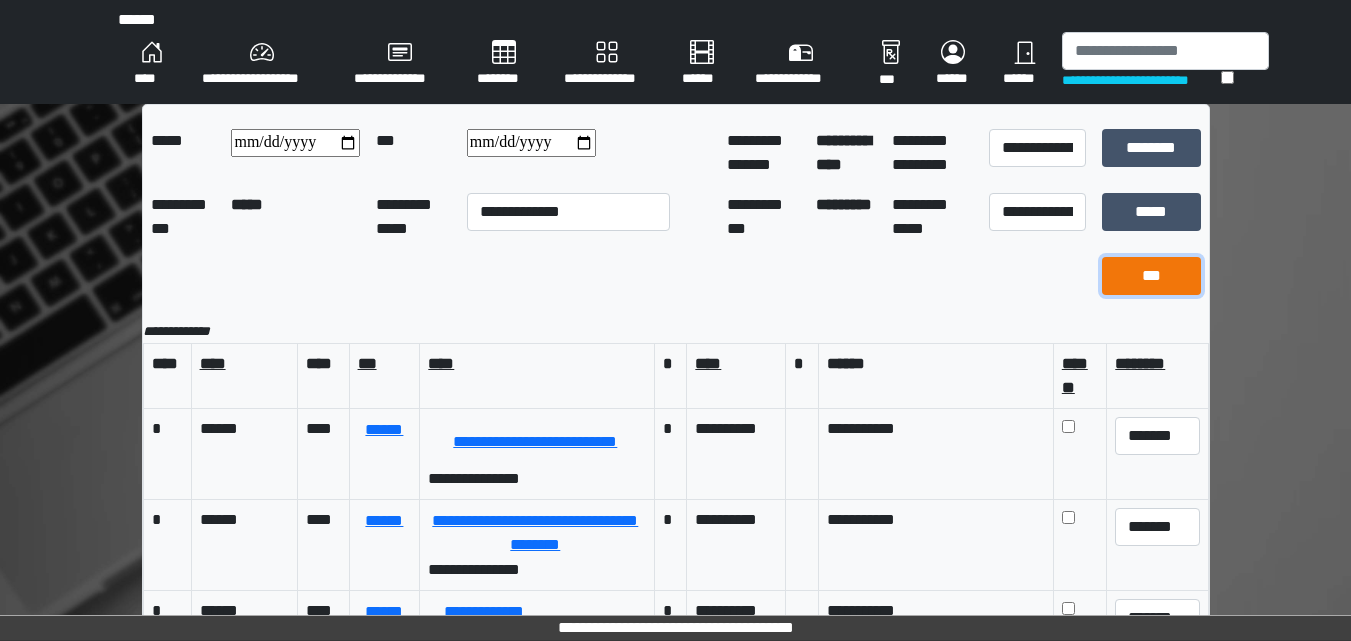 click on "***" at bounding box center [1151, 148] 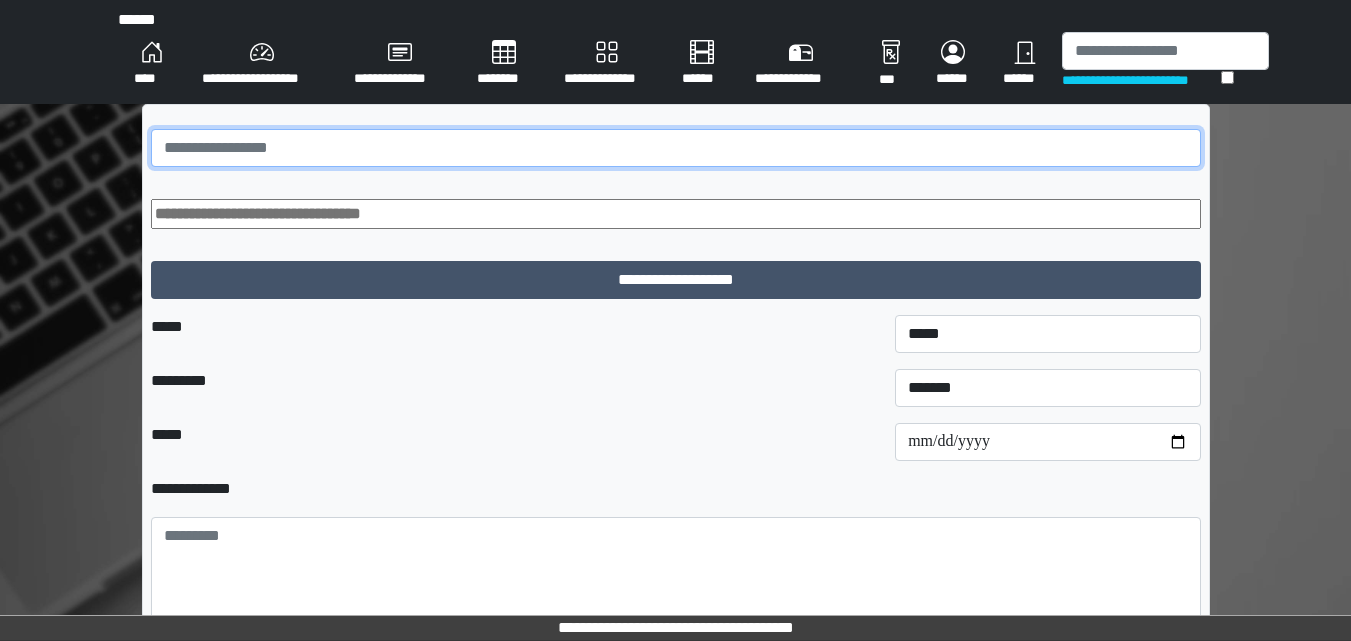 click at bounding box center (676, 148) 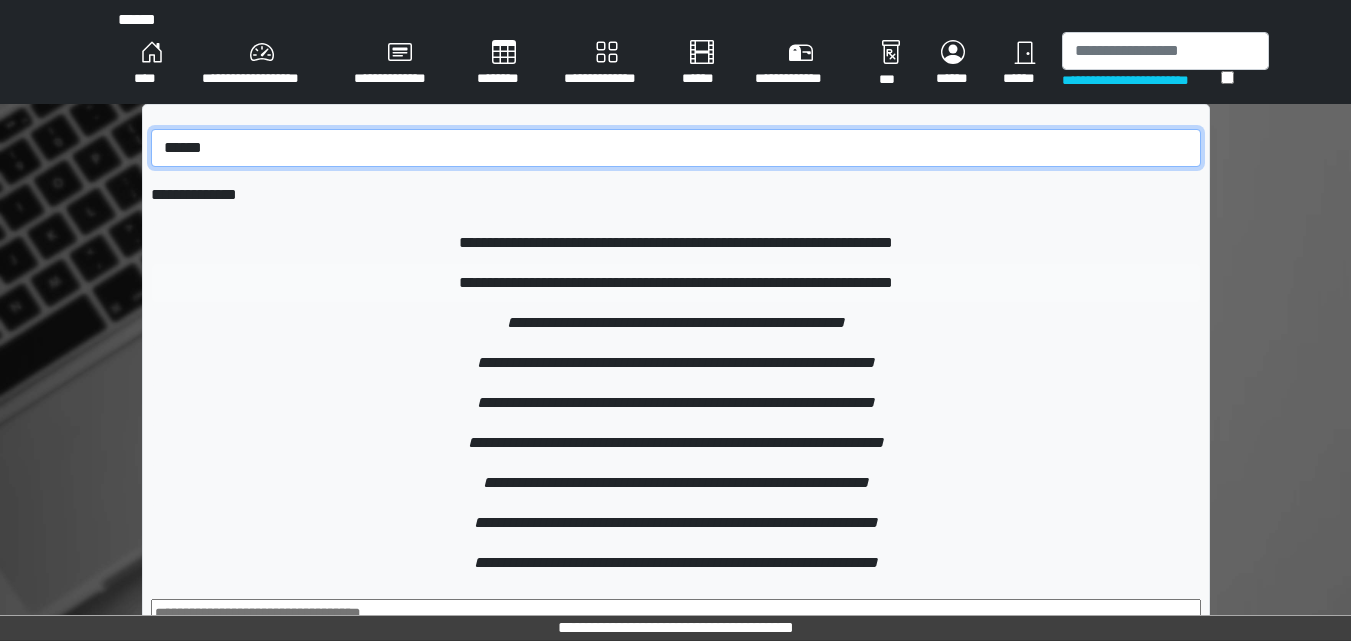 type on "******" 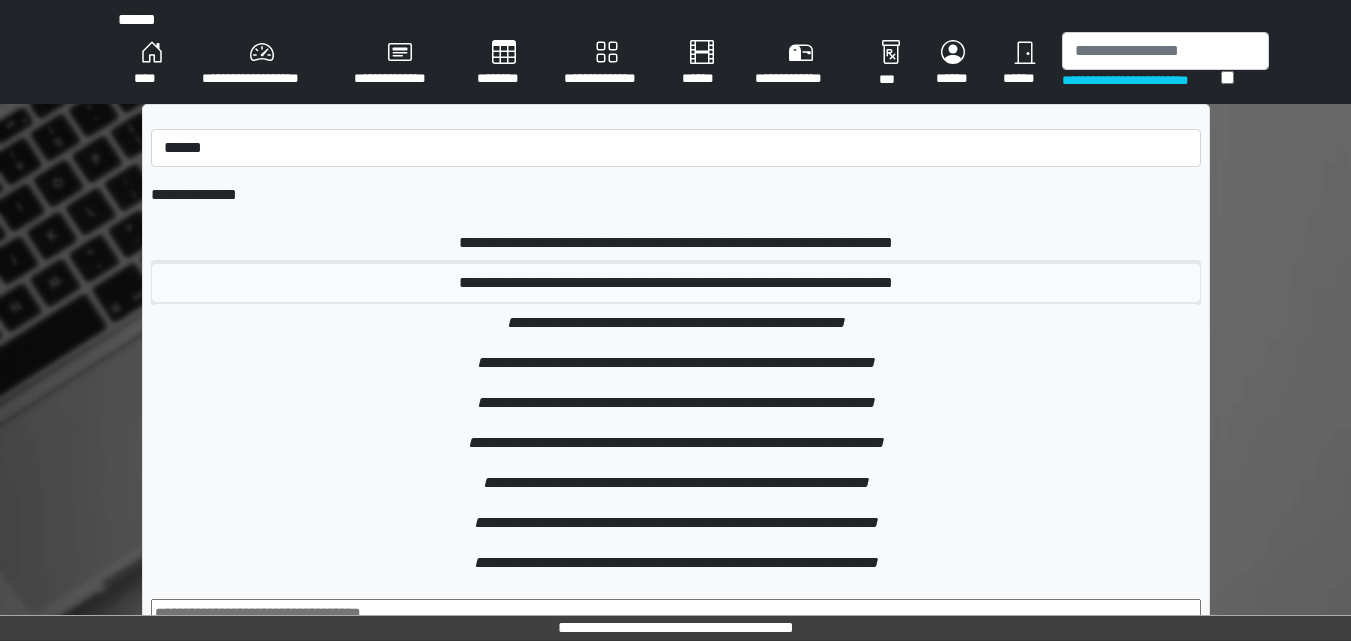 click on "**********" at bounding box center [676, 243] 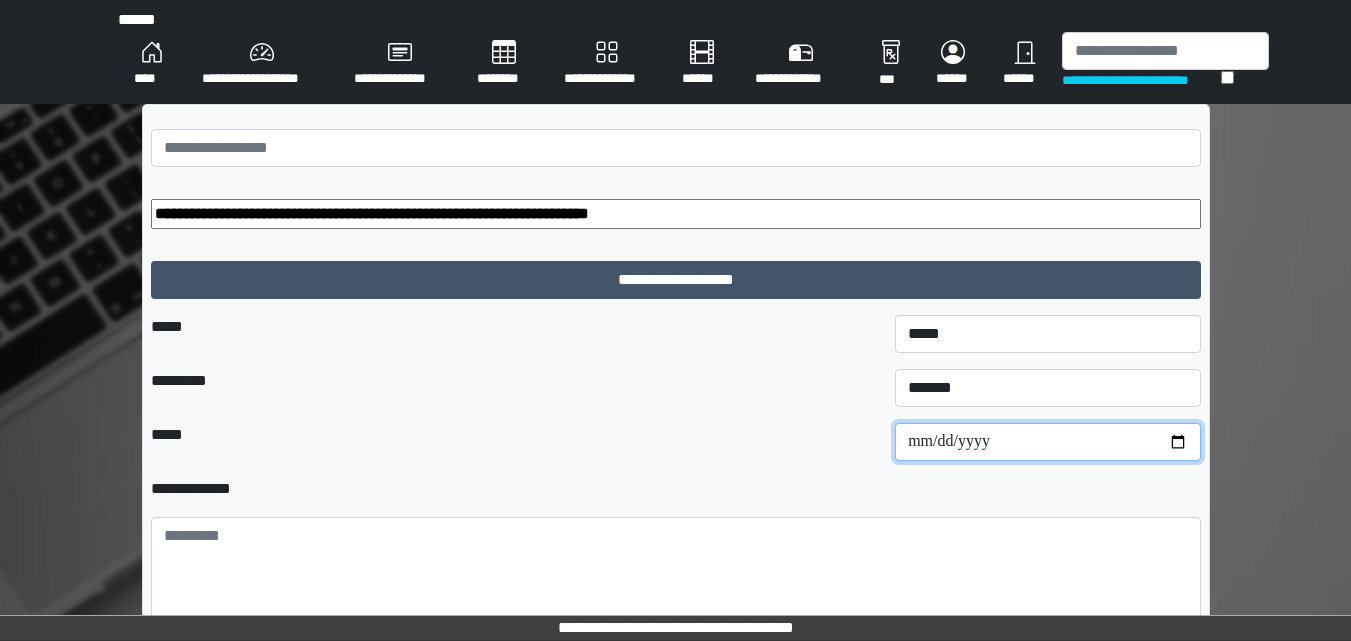 click on "**********" at bounding box center [1047, 442] 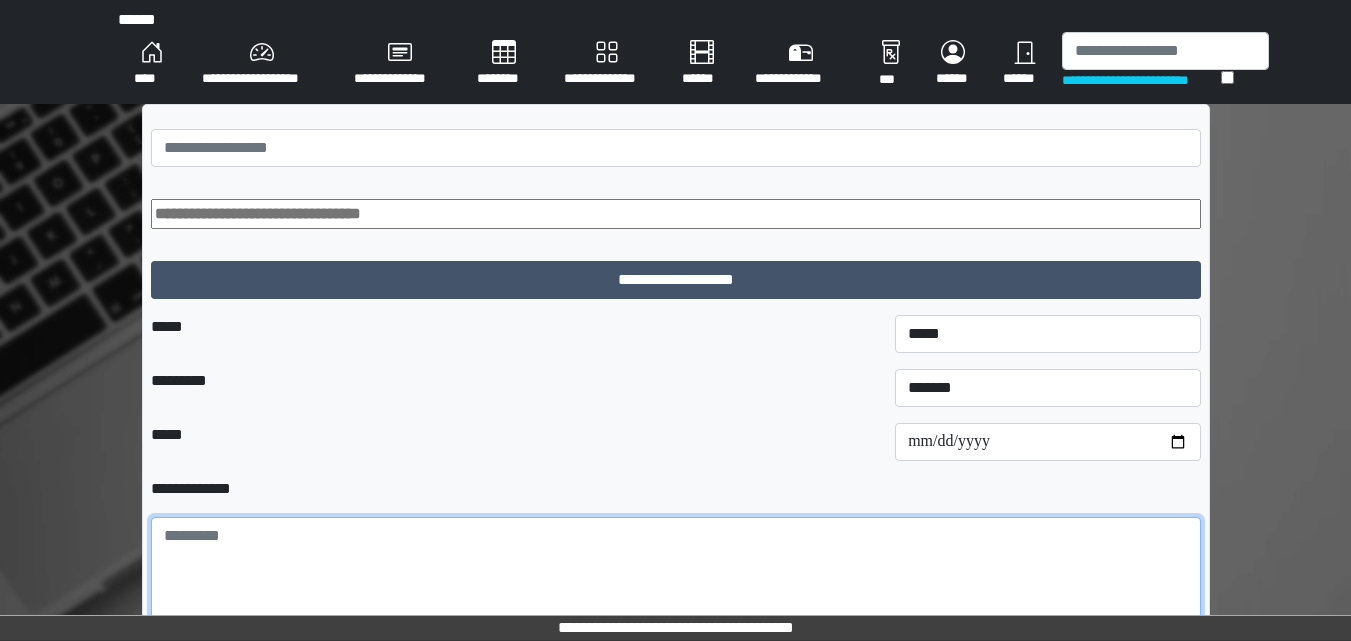 click at bounding box center (676, 572) 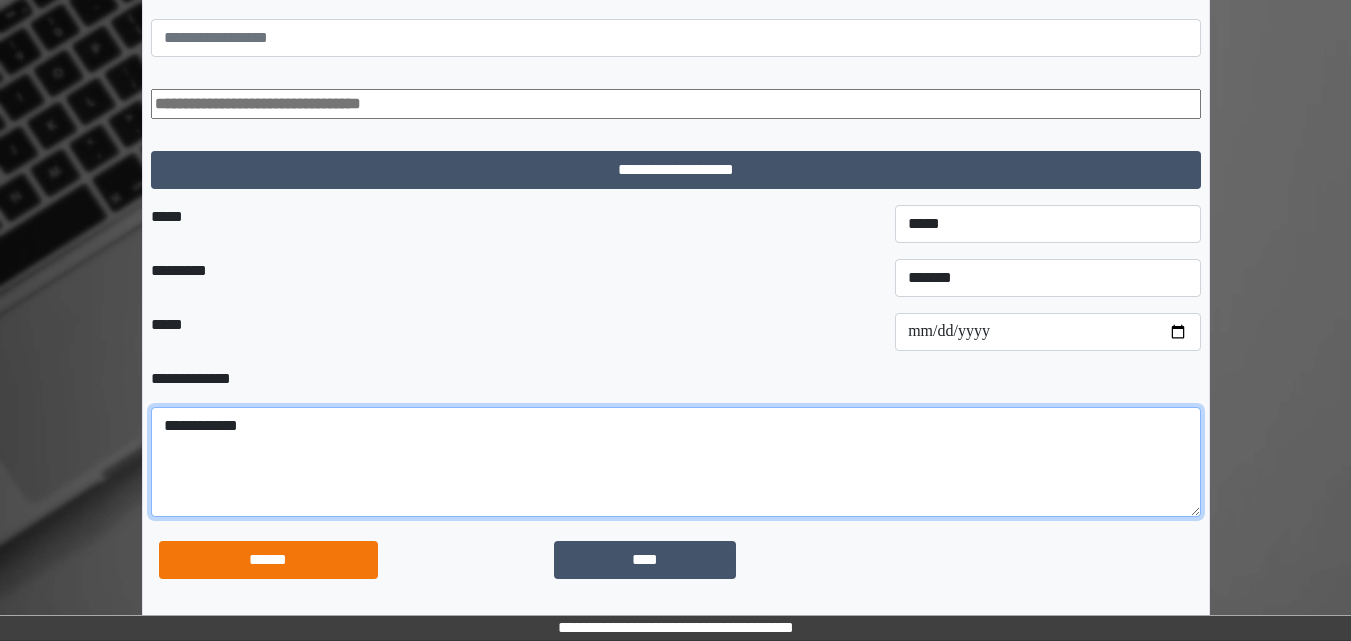 scroll, scrollTop: 113, scrollLeft: 0, axis: vertical 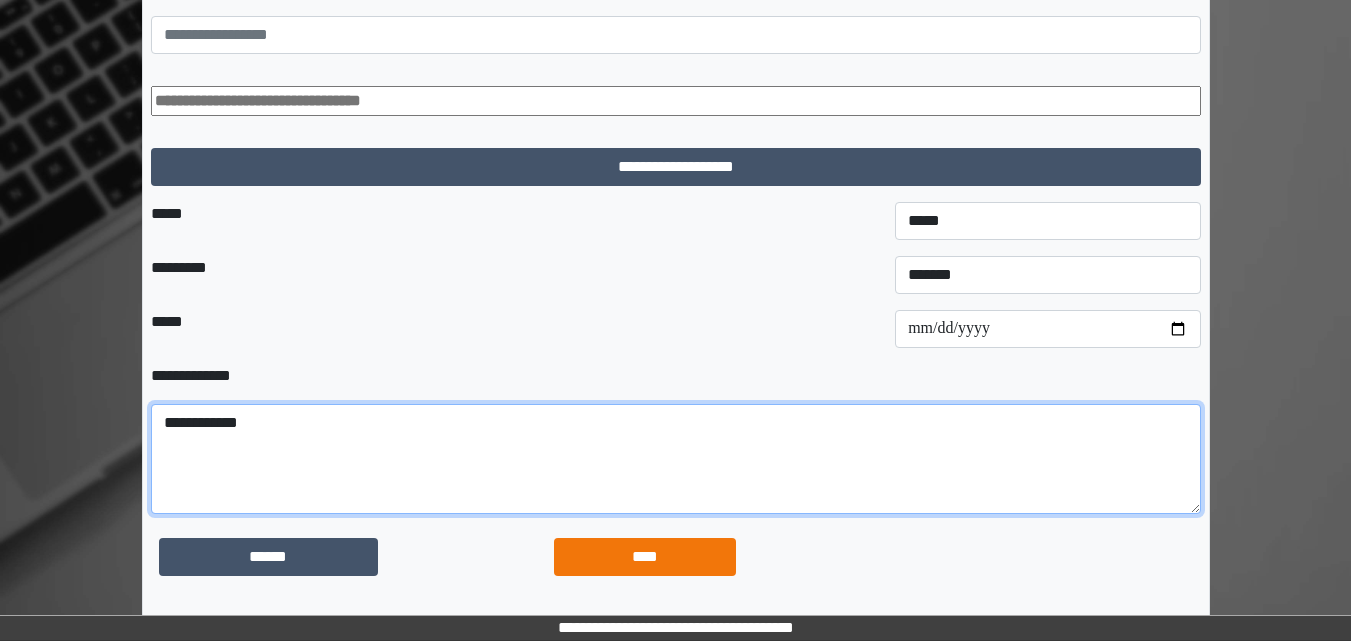 type on "**********" 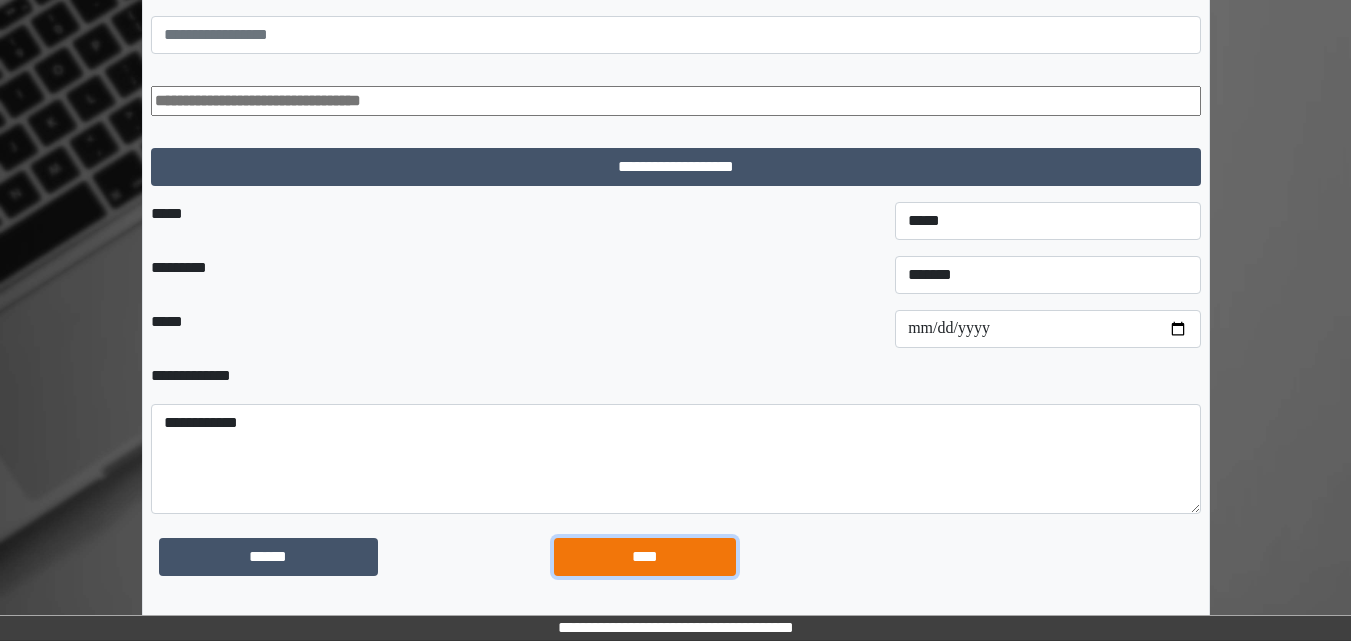 click on "****" at bounding box center [268, 557] 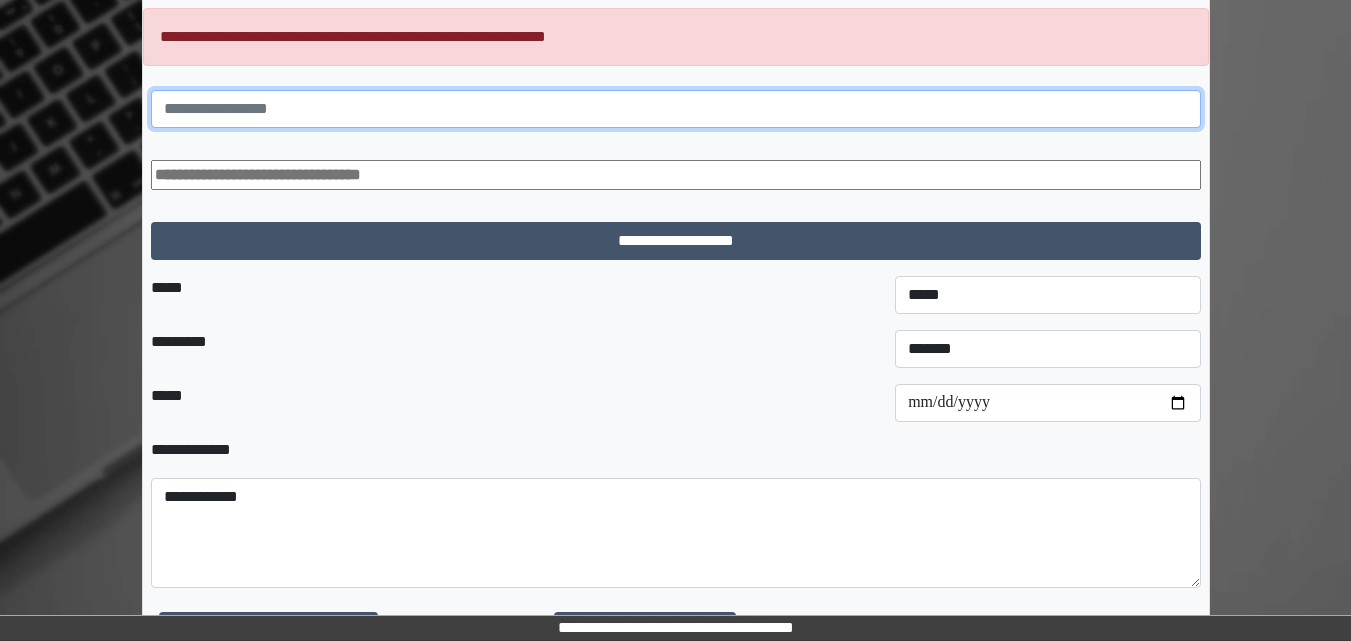 click at bounding box center [676, 109] 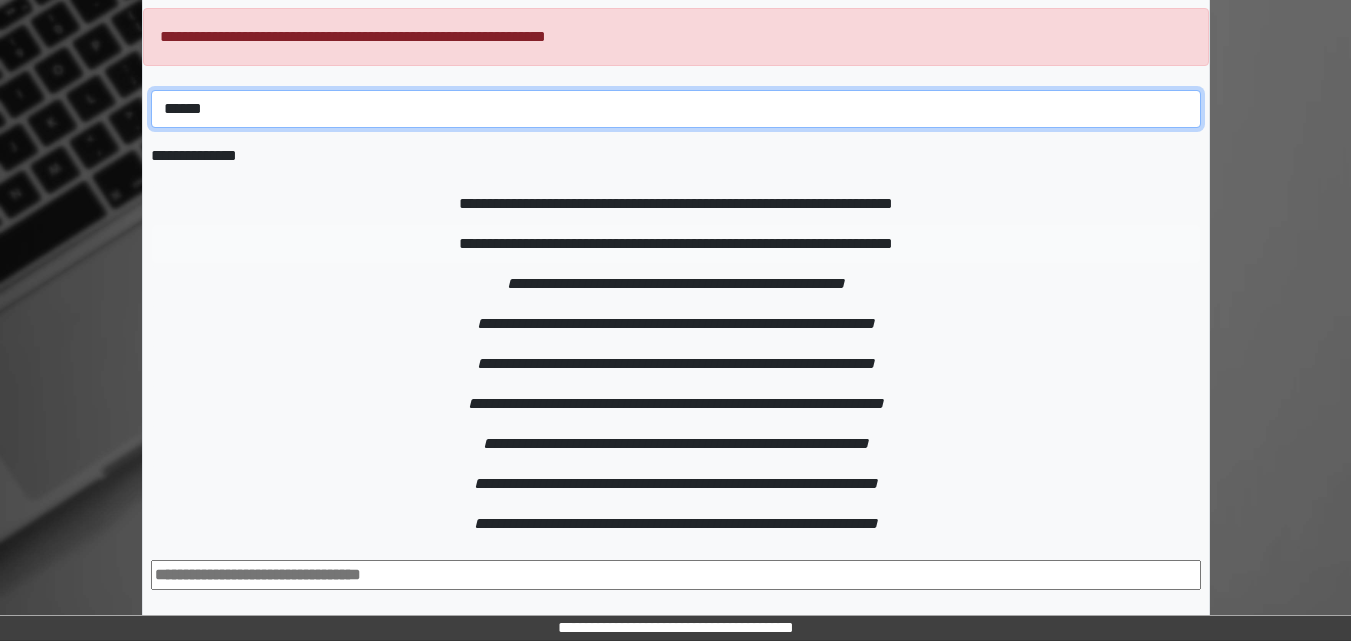 type on "******" 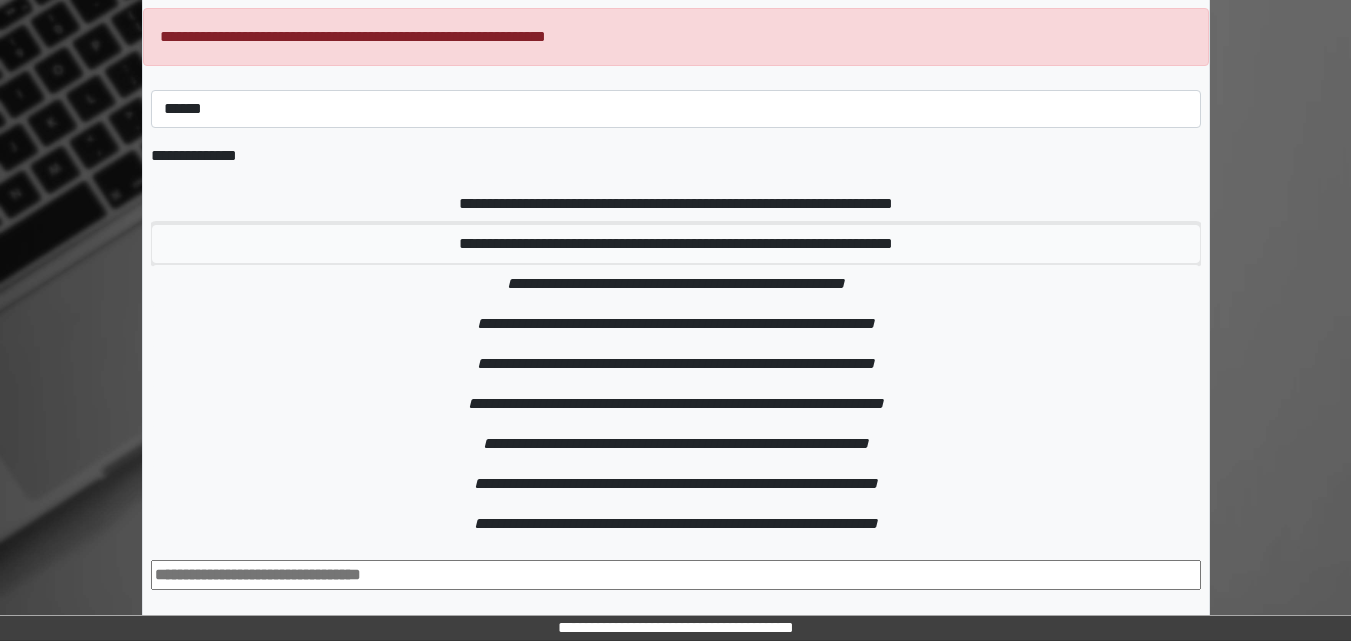 click on "**********" at bounding box center (676, 204) 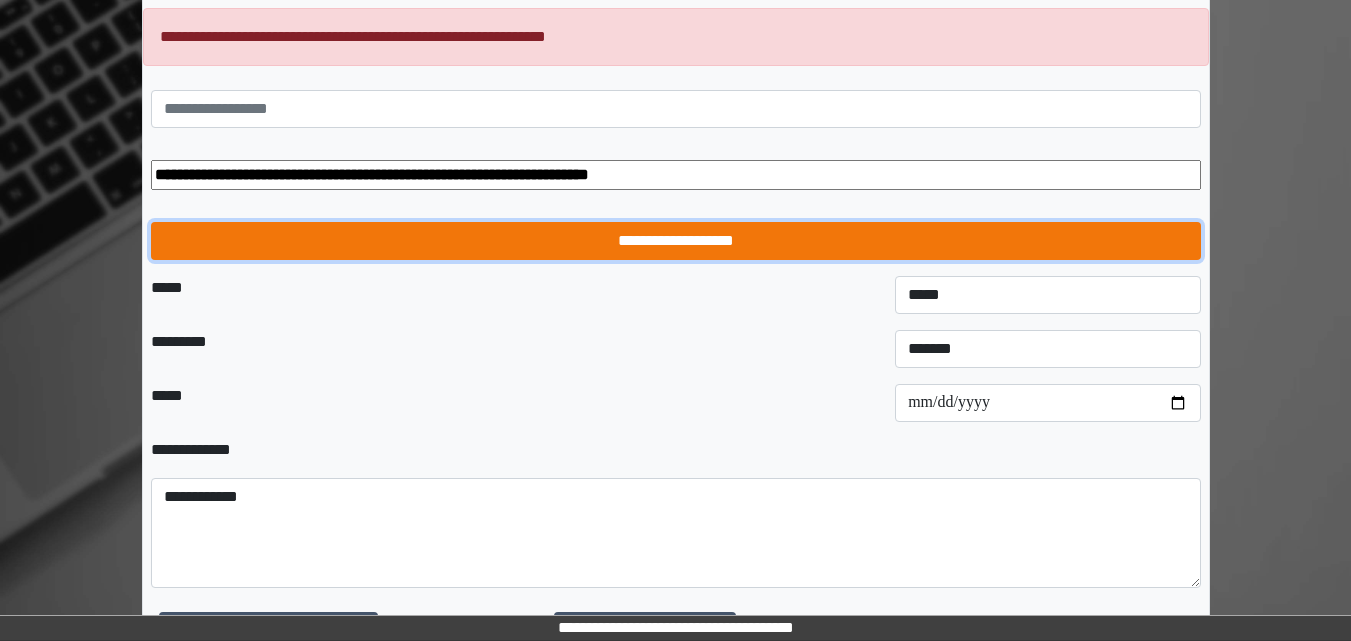 click on "**********" at bounding box center (676, 241) 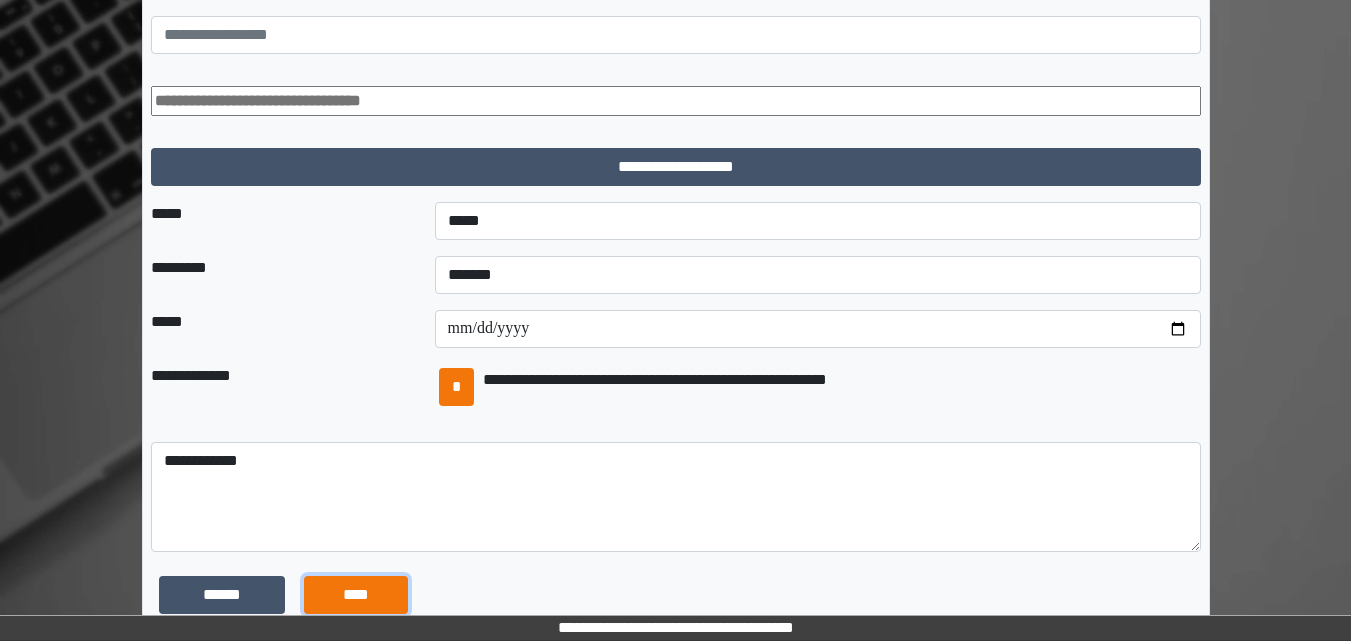 click on "****" at bounding box center [222, 595] 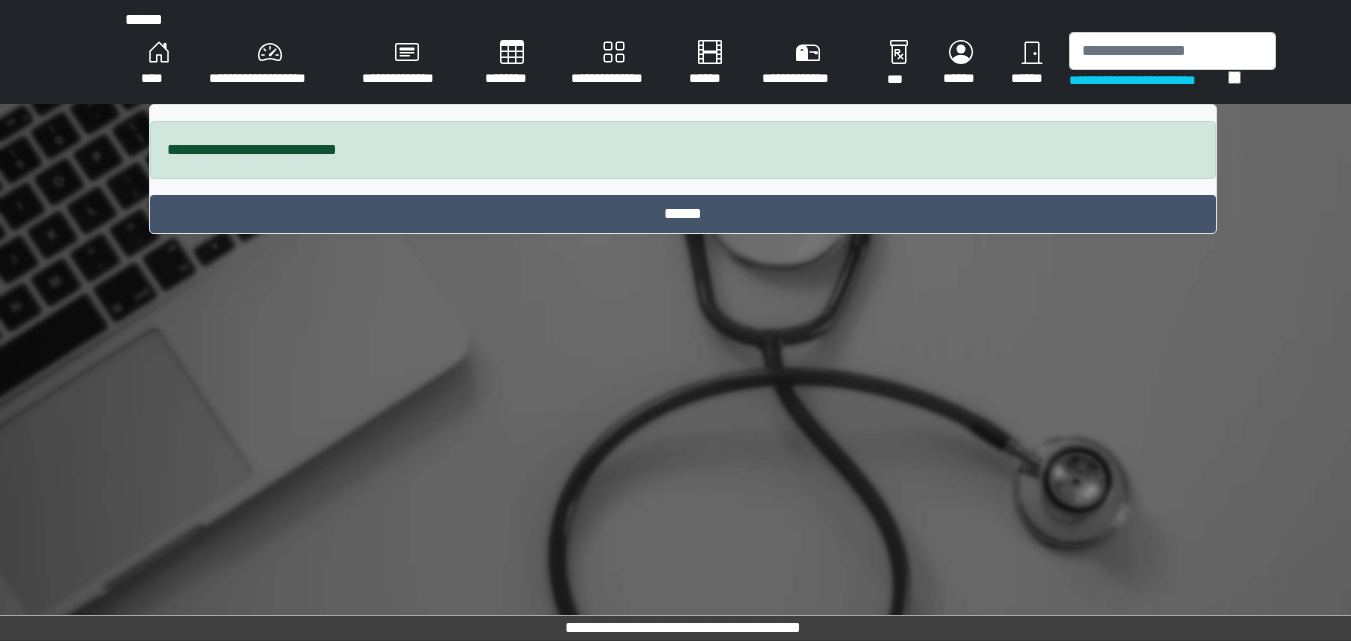 scroll, scrollTop: 0, scrollLeft: 0, axis: both 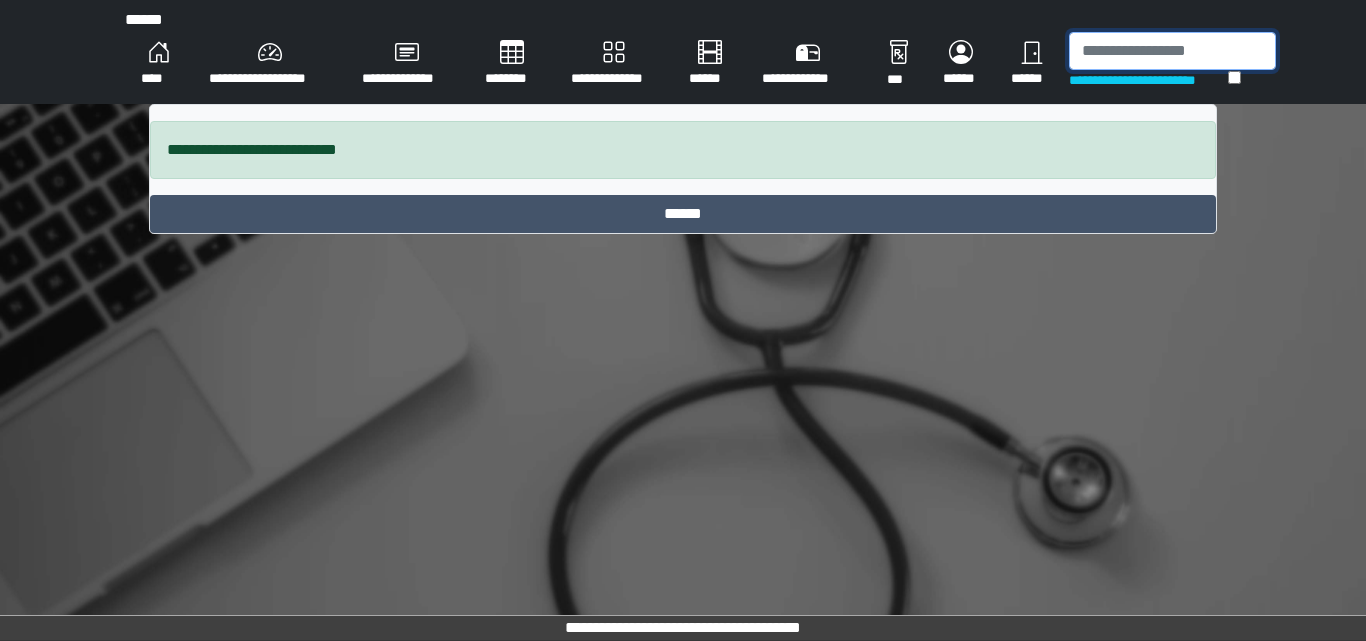 click at bounding box center (1172, 51) 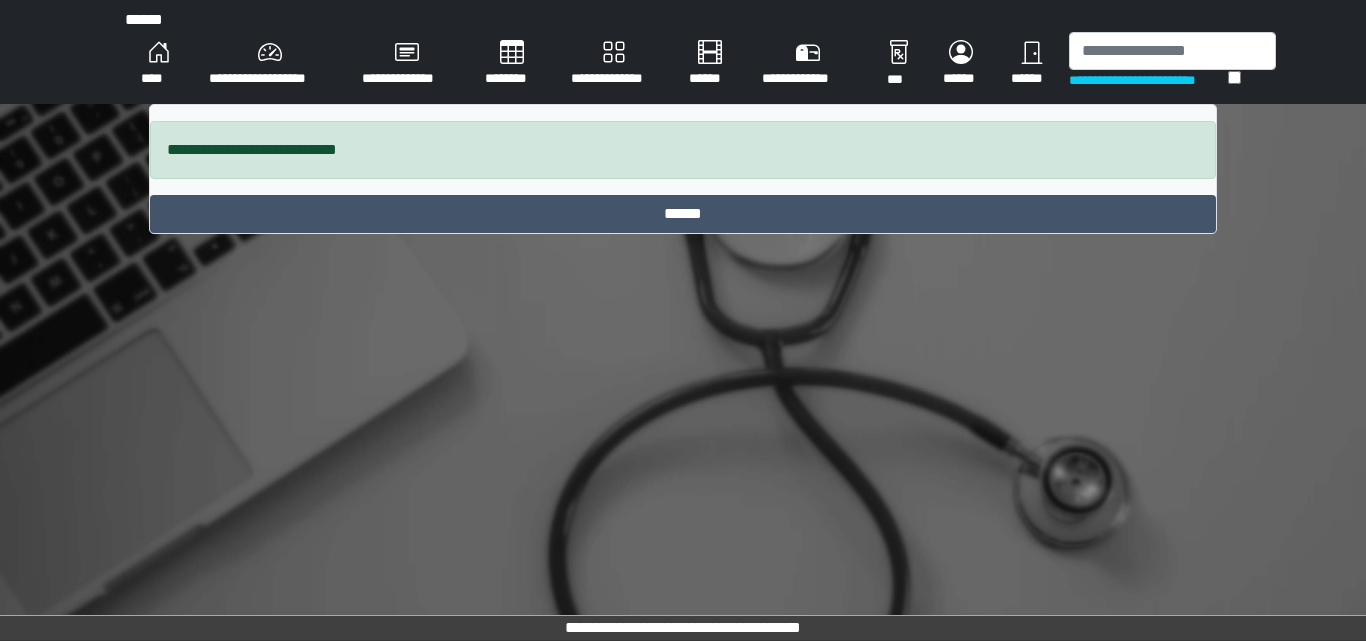 click on "********" at bounding box center [159, 64] 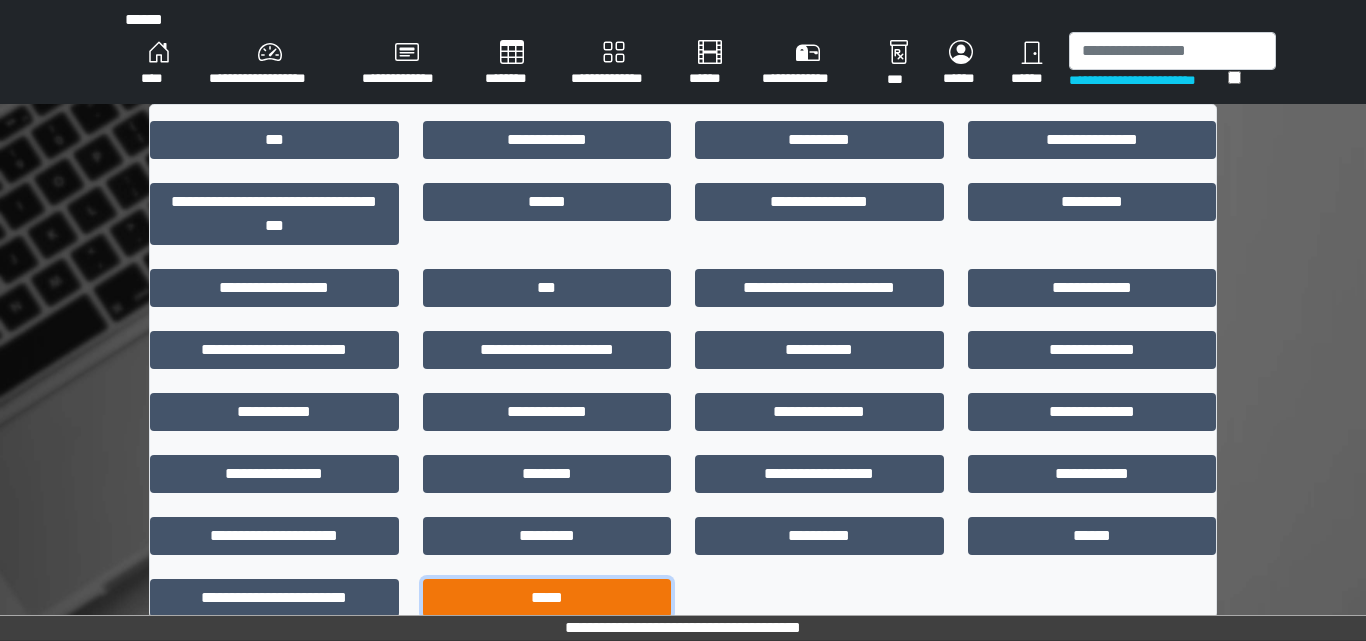 click on "*****" at bounding box center [547, 598] 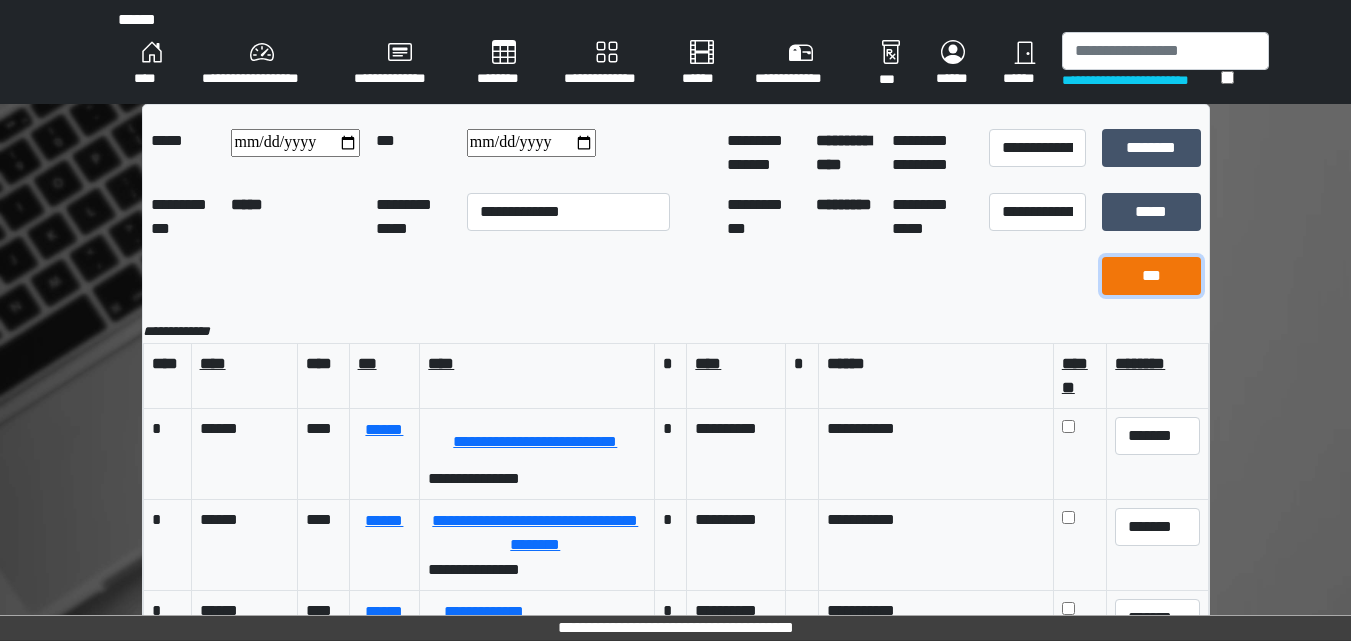 click on "***" at bounding box center [1151, 148] 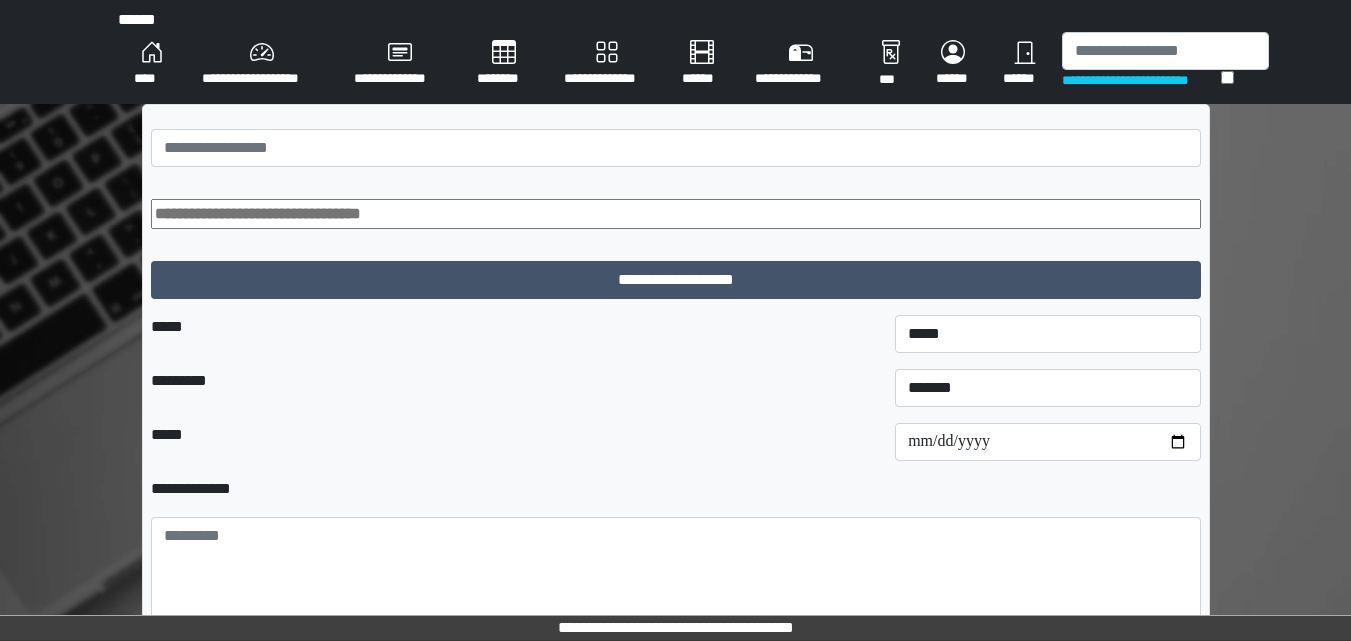 click at bounding box center [676, 214] 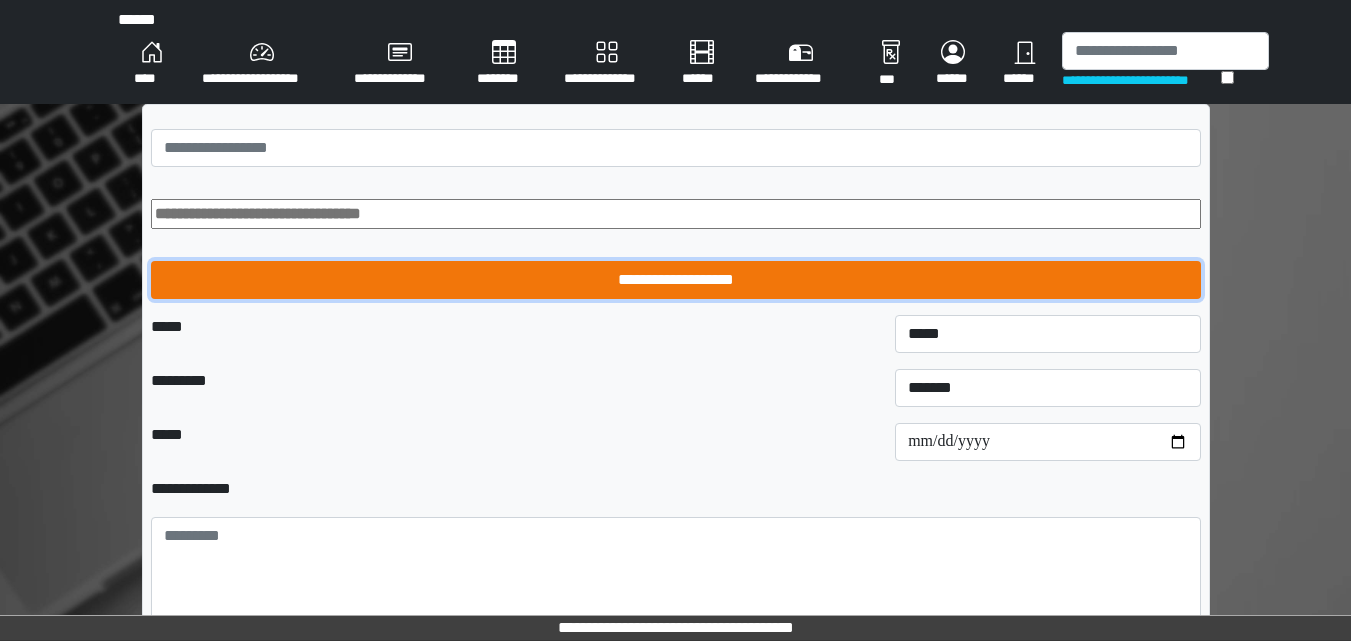 click on "**********" at bounding box center (676, 280) 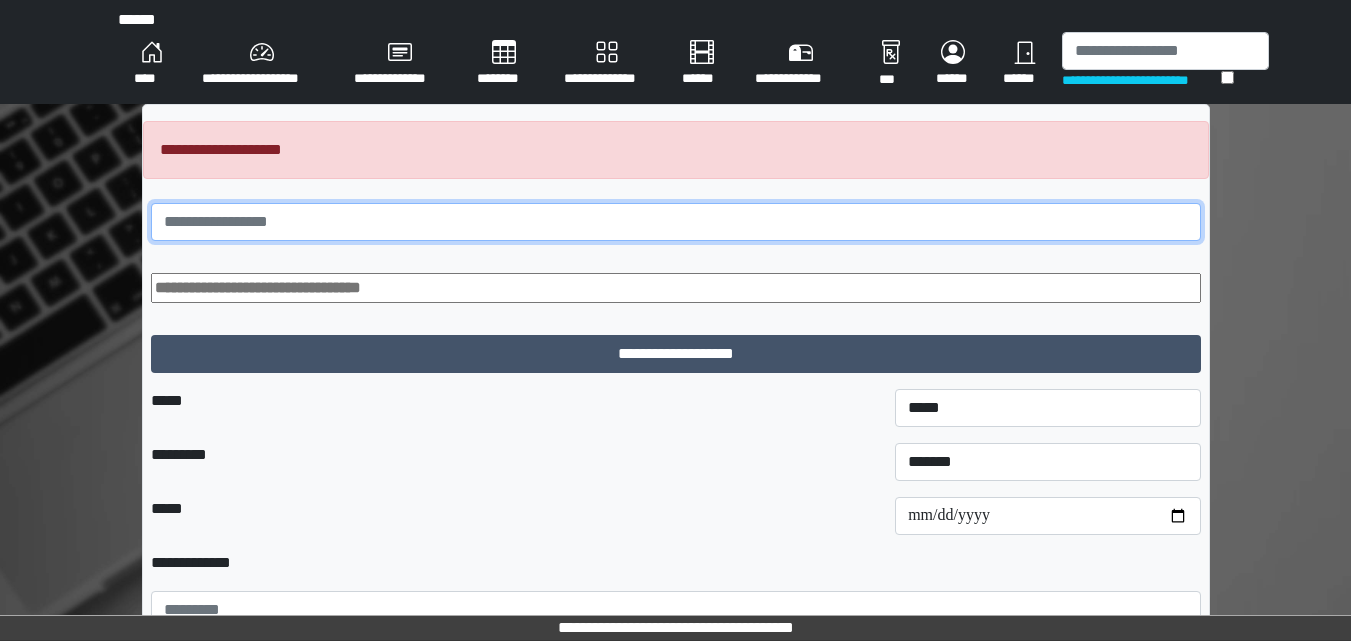 click at bounding box center [676, 222] 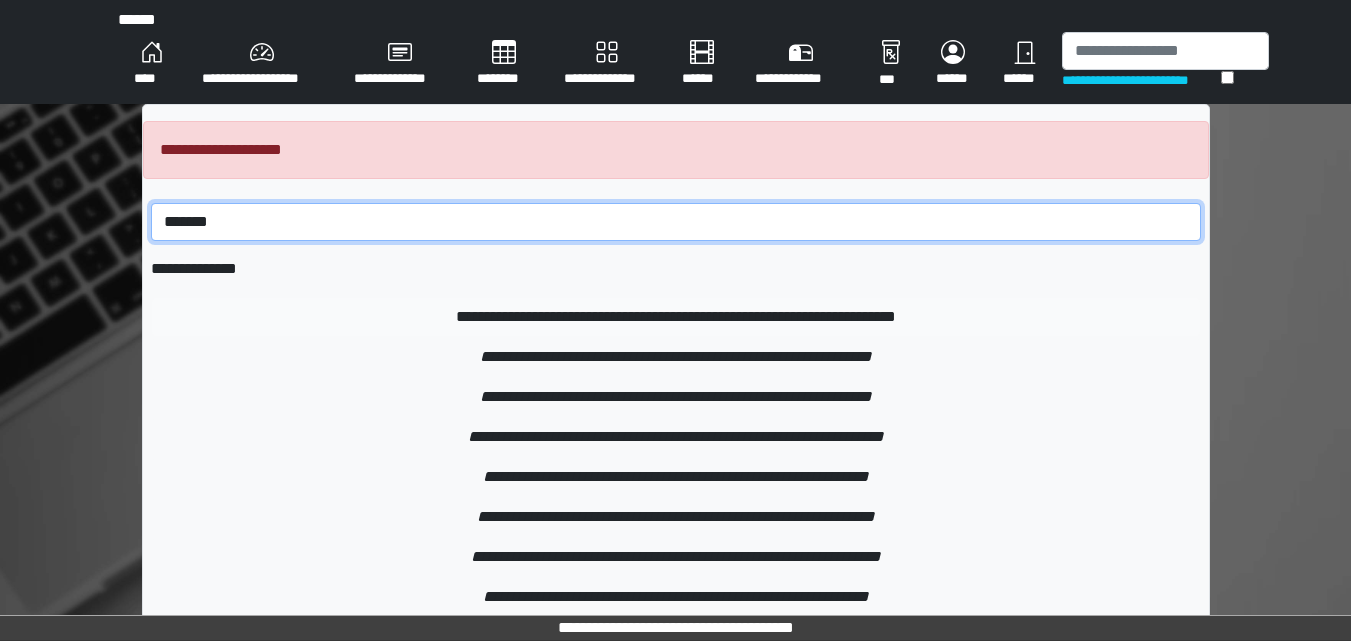 type on "*******" 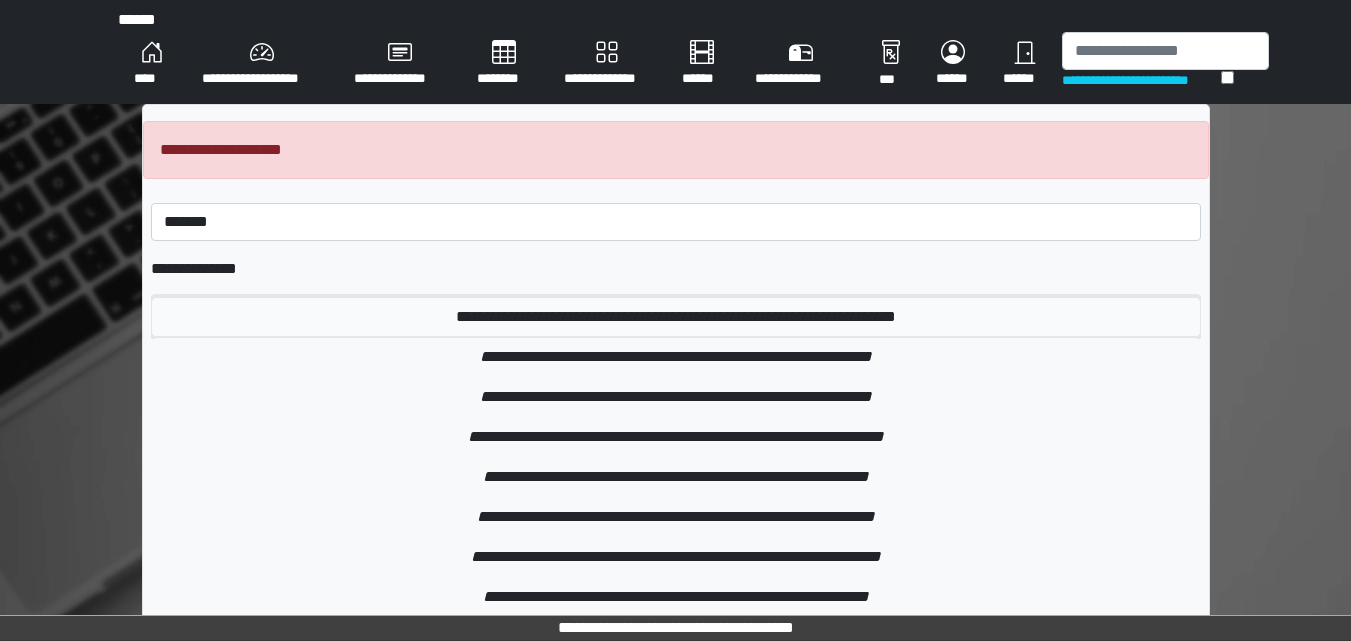 click on "**********" at bounding box center [676, 317] 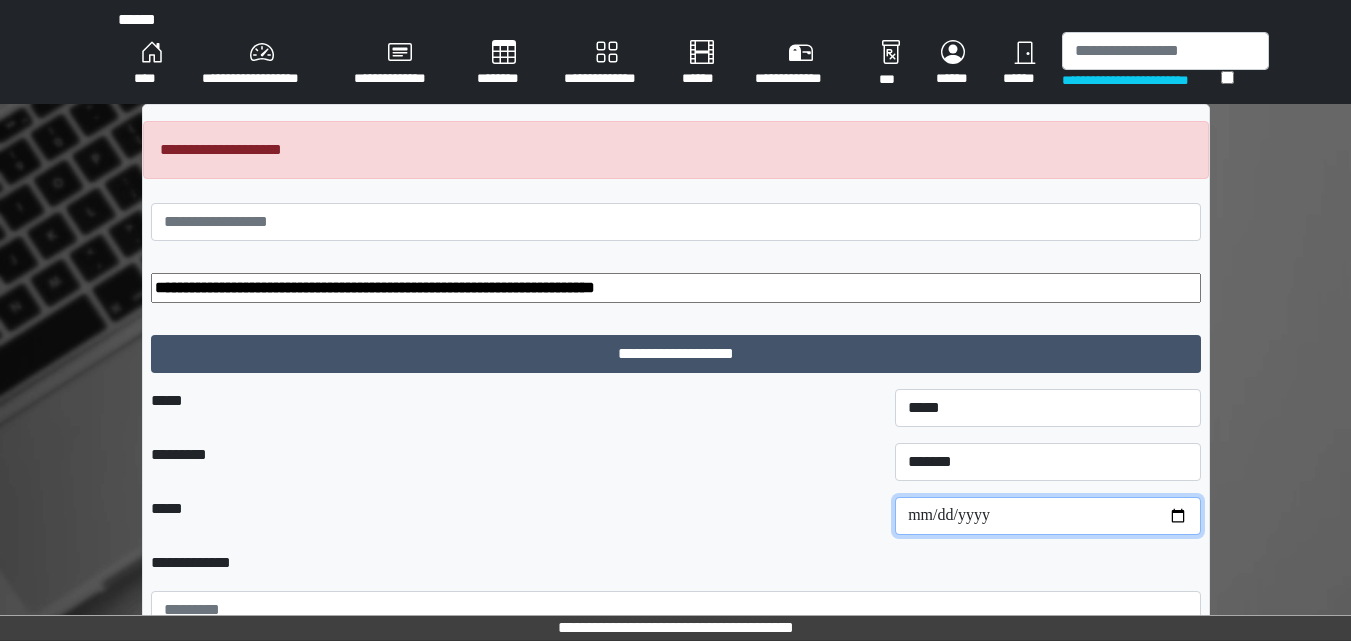click on "**********" at bounding box center [1047, 516] 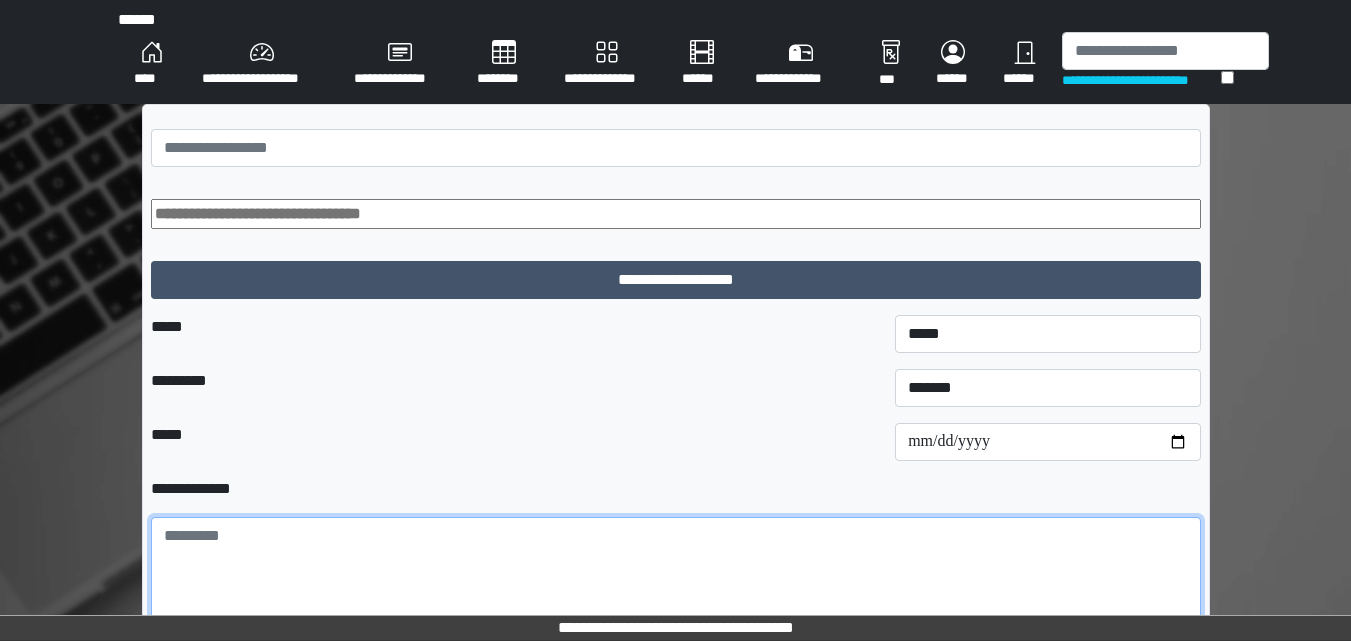 click at bounding box center (676, 572) 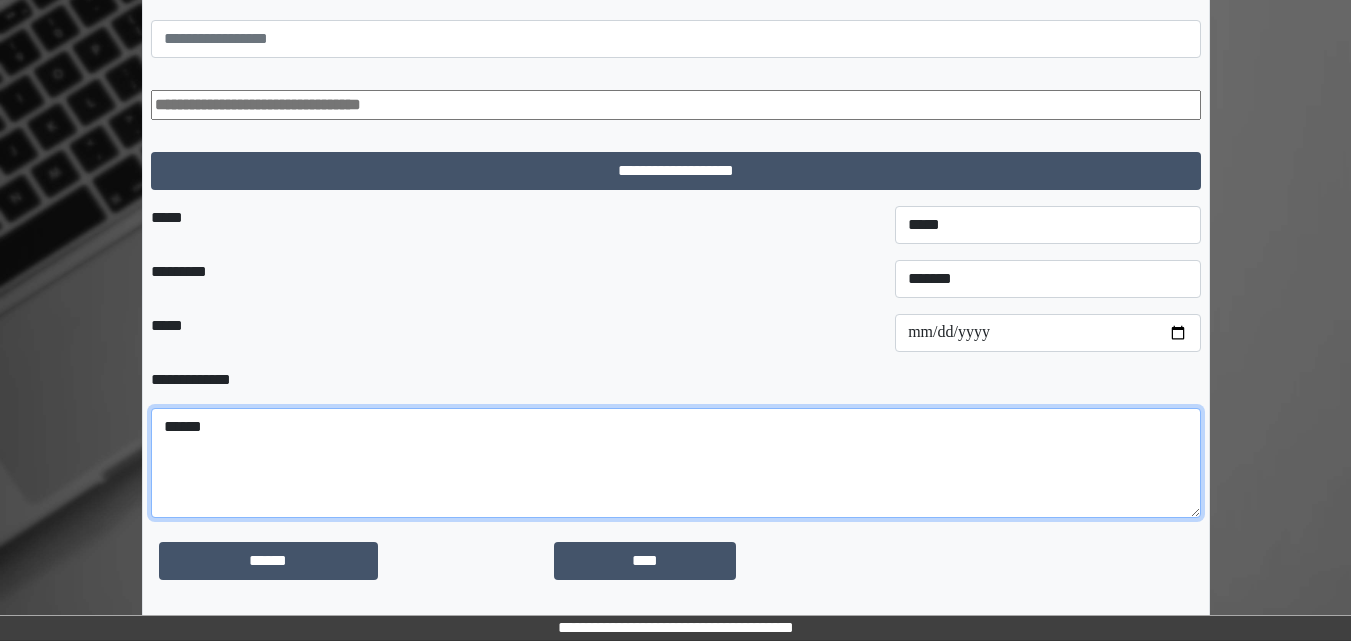 scroll, scrollTop: 113, scrollLeft: 0, axis: vertical 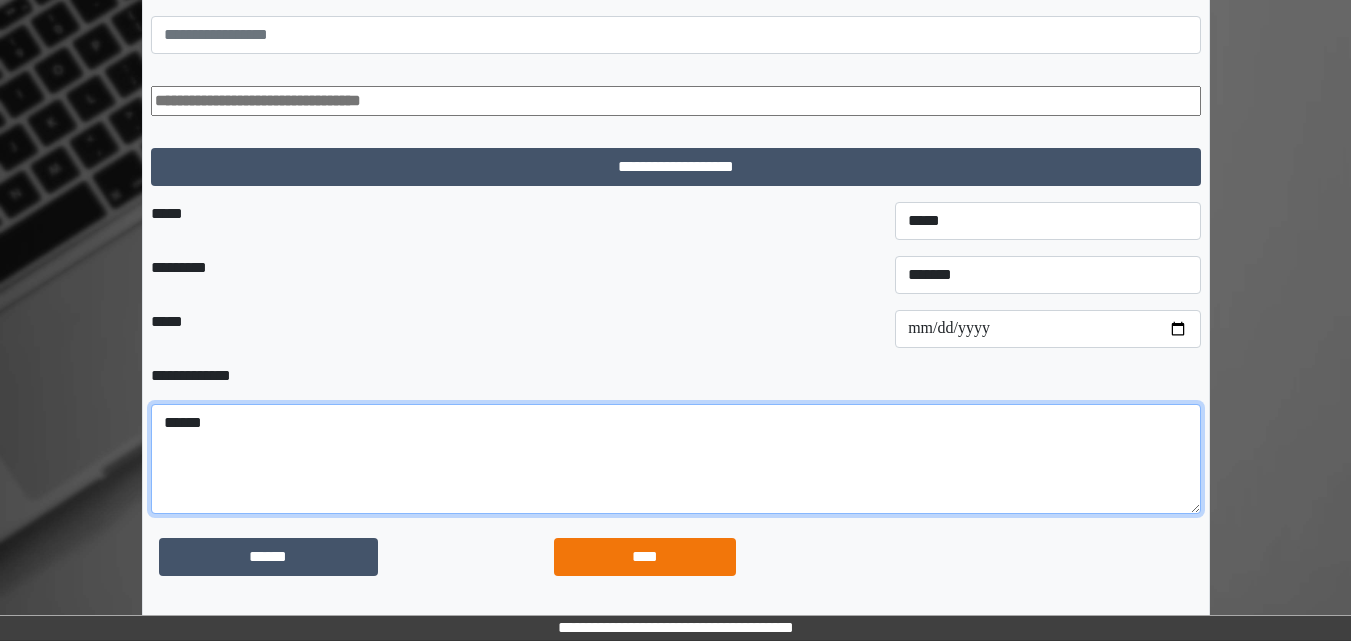 type on "******" 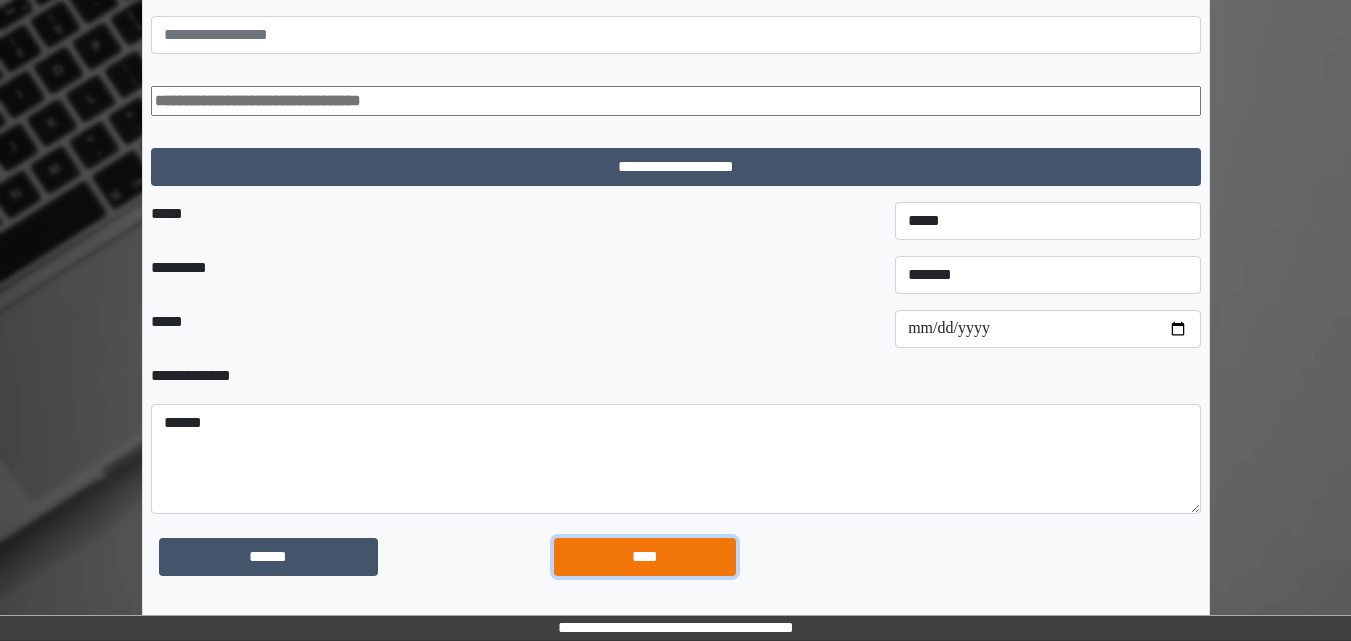 click on "****" at bounding box center [268, 557] 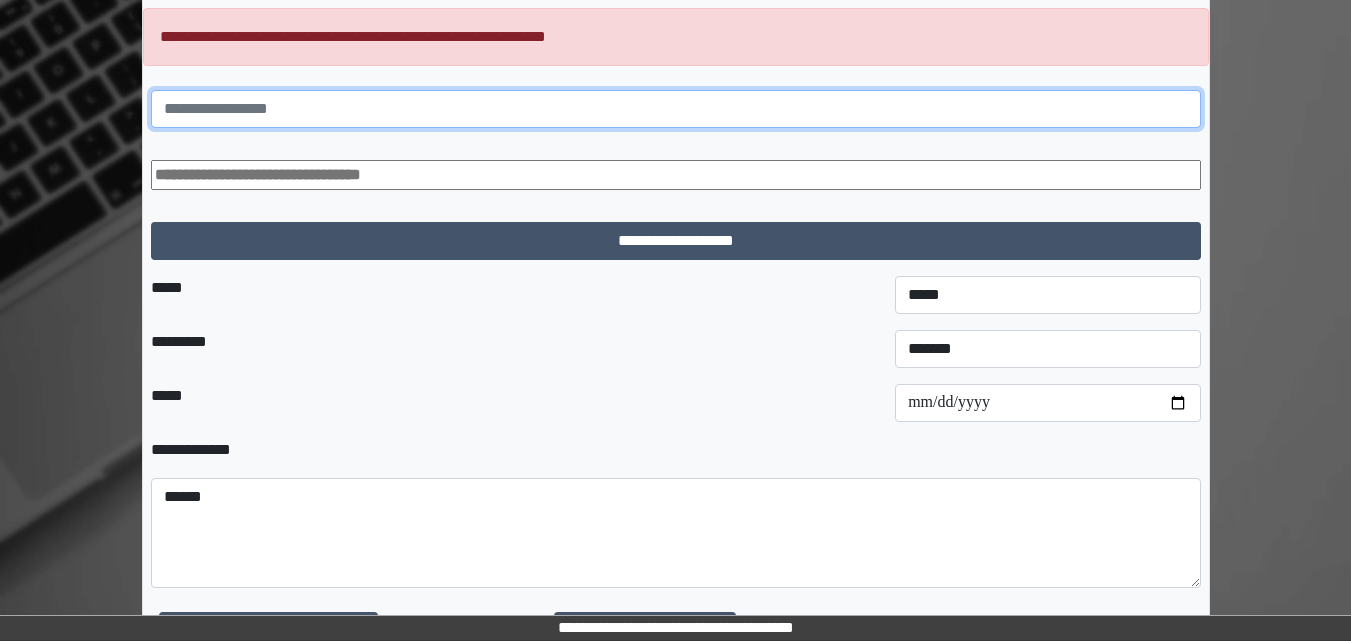 click at bounding box center [676, 109] 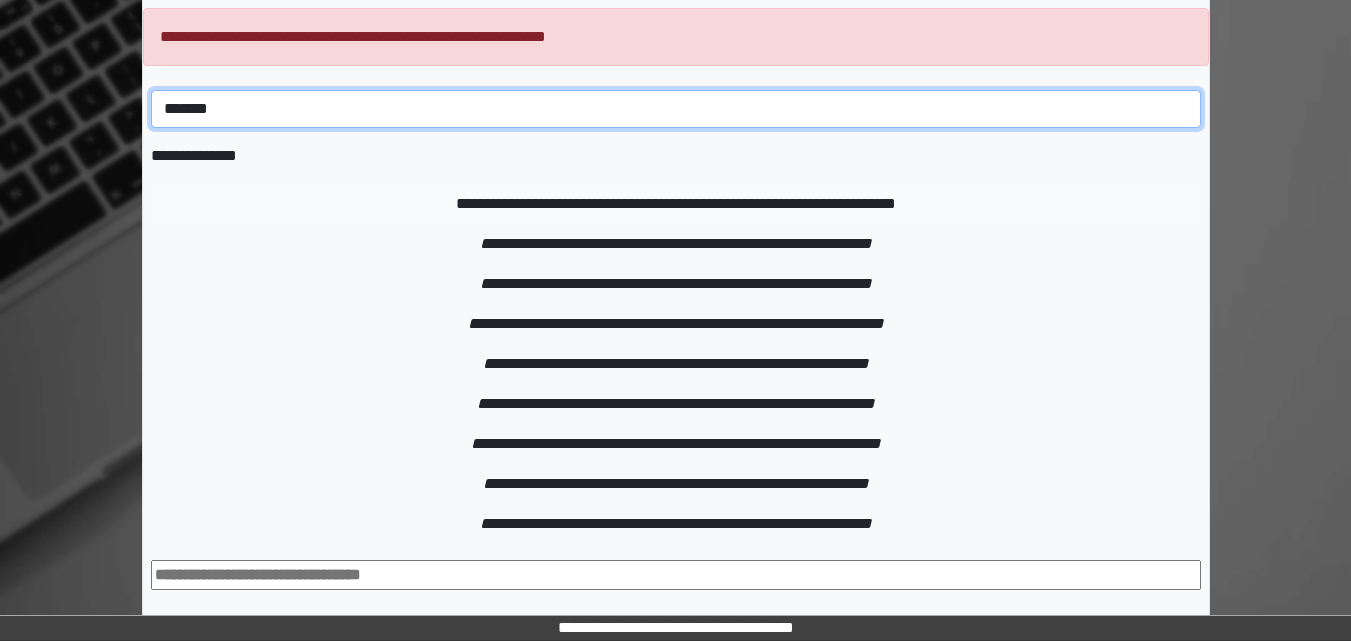 type on "*******" 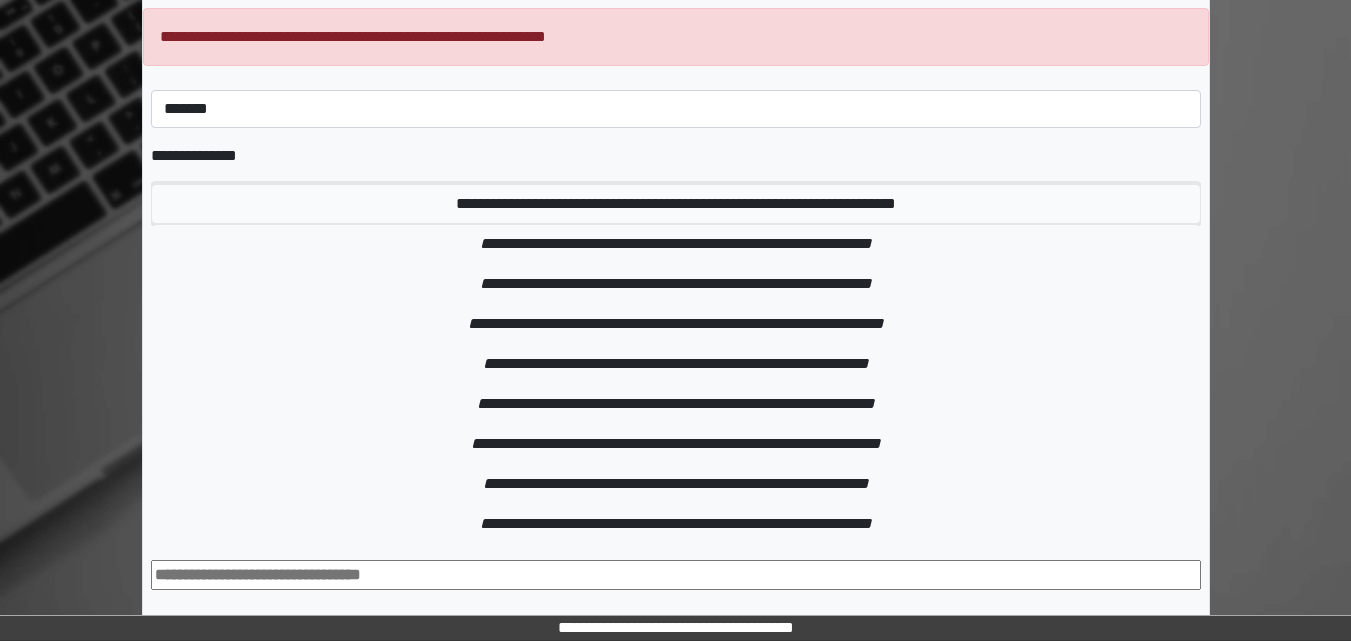 click on "**********" at bounding box center (676, 204) 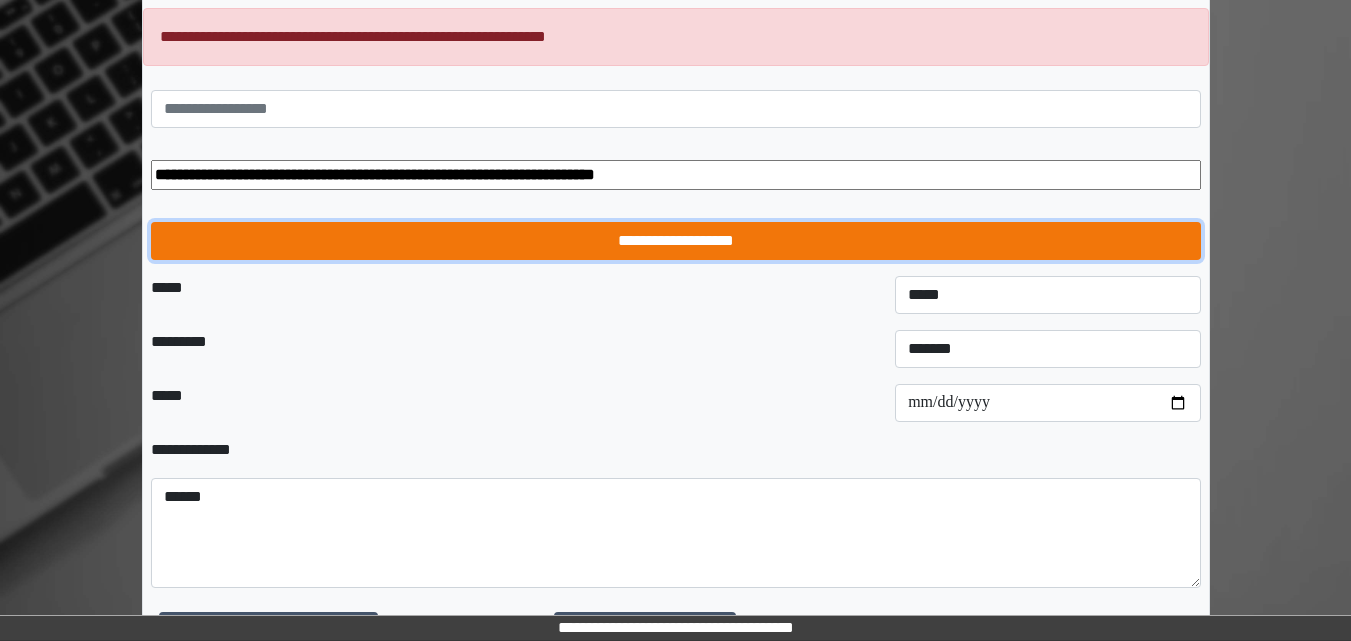 click on "**********" at bounding box center [676, 241] 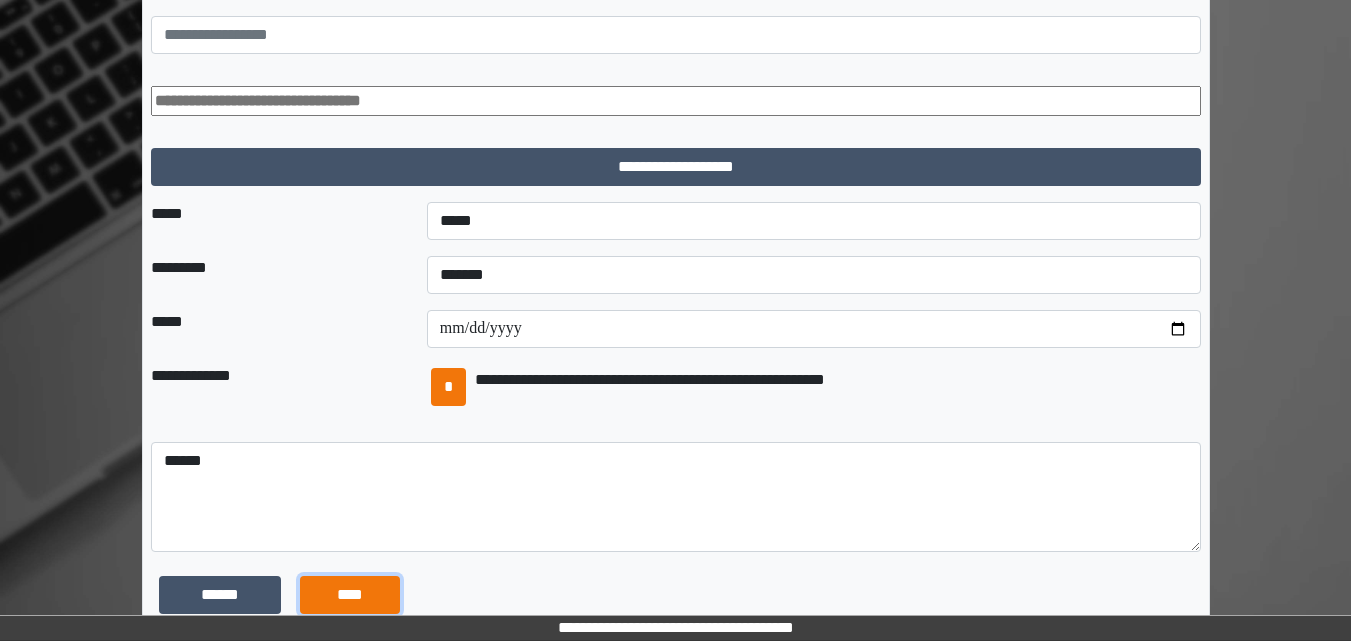 click on "****" at bounding box center (220, 595) 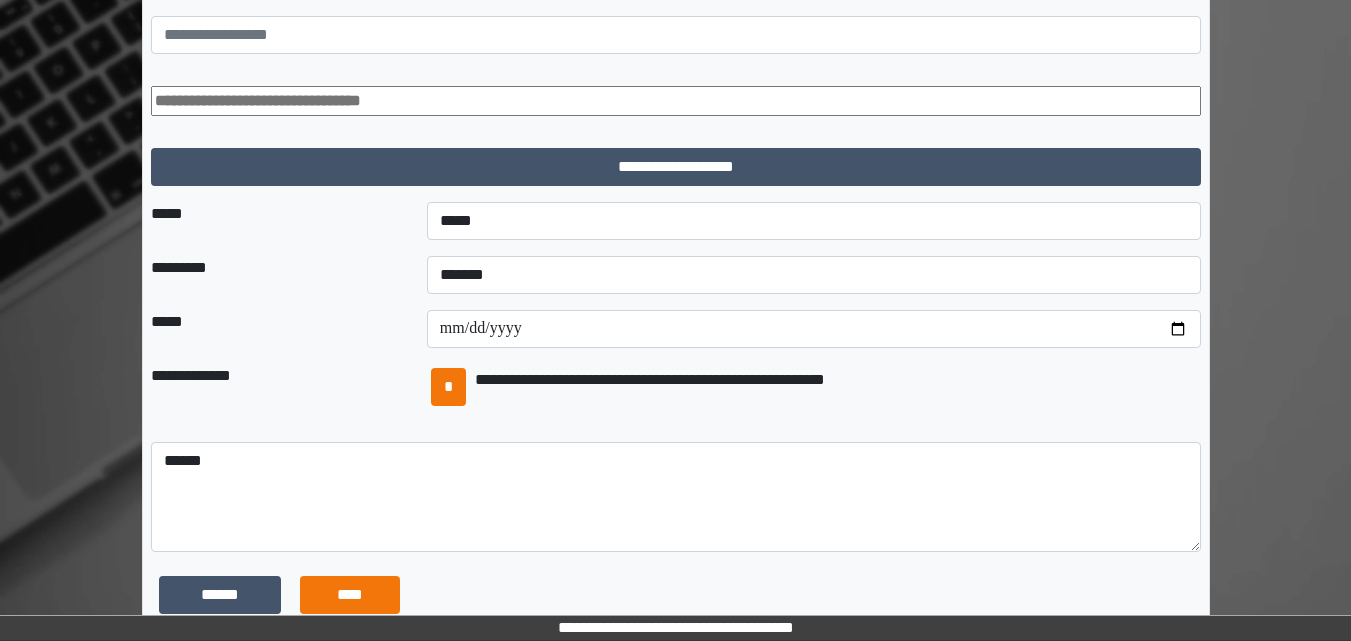 scroll, scrollTop: 0, scrollLeft: 0, axis: both 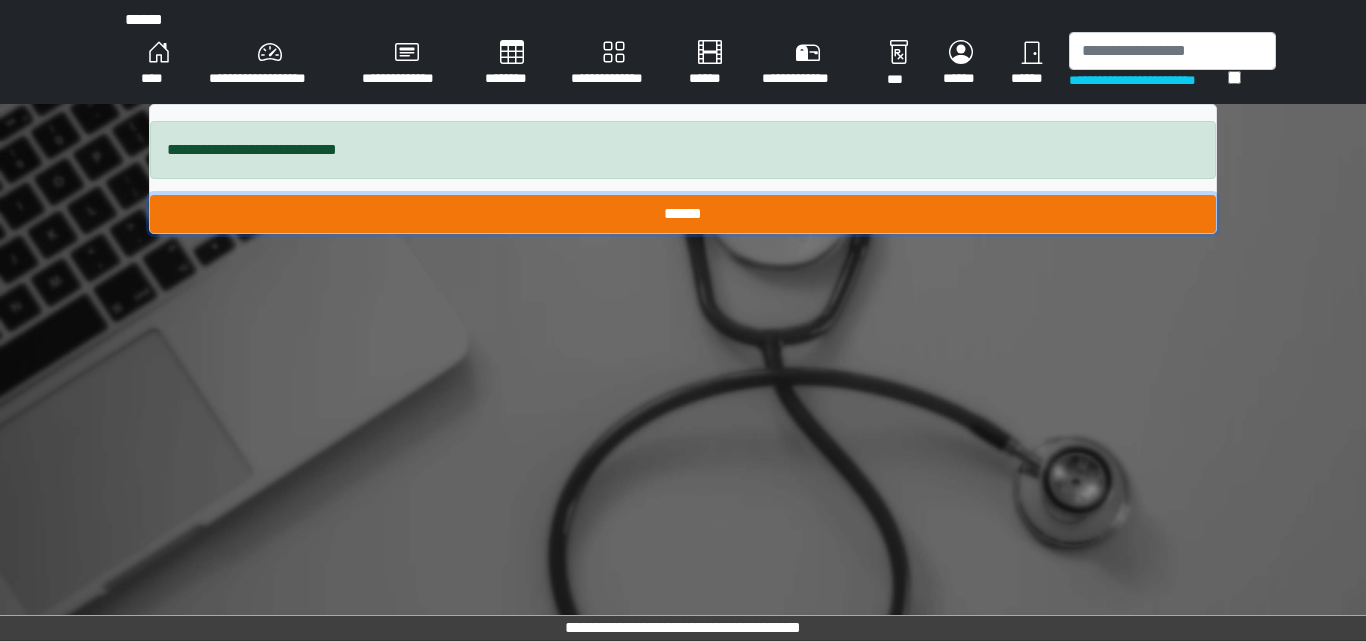 click on "******" at bounding box center [683, 214] 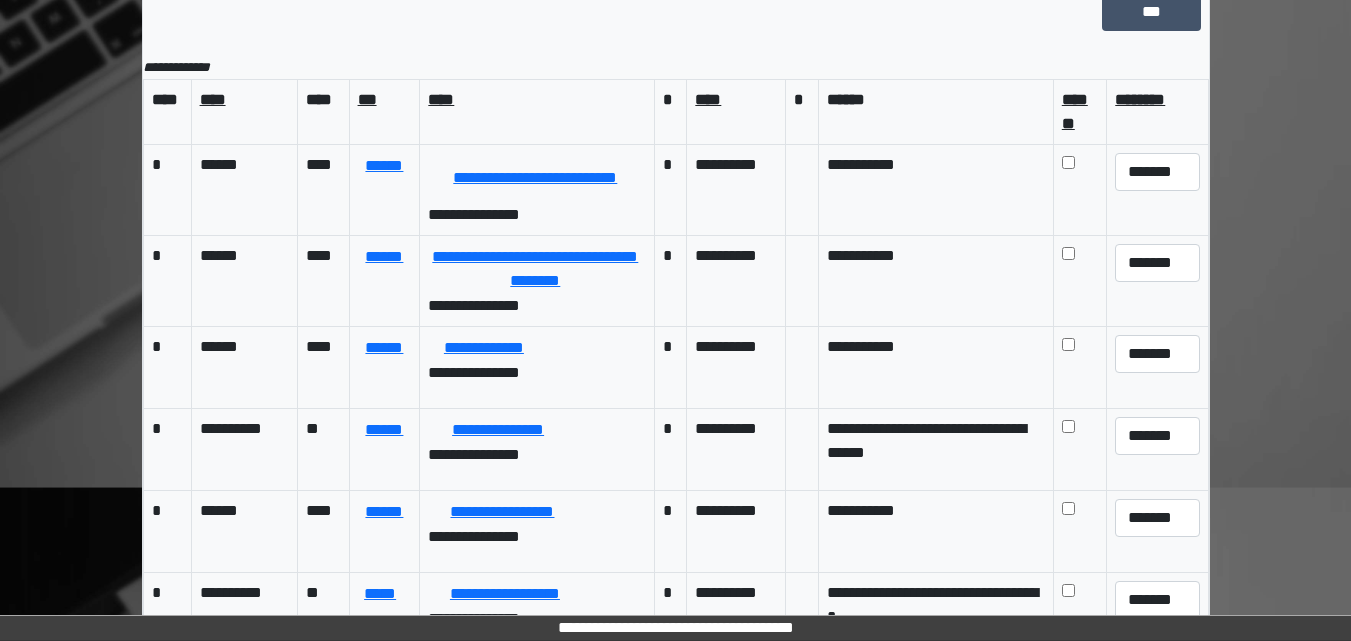 scroll, scrollTop: 295, scrollLeft: 0, axis: vertical 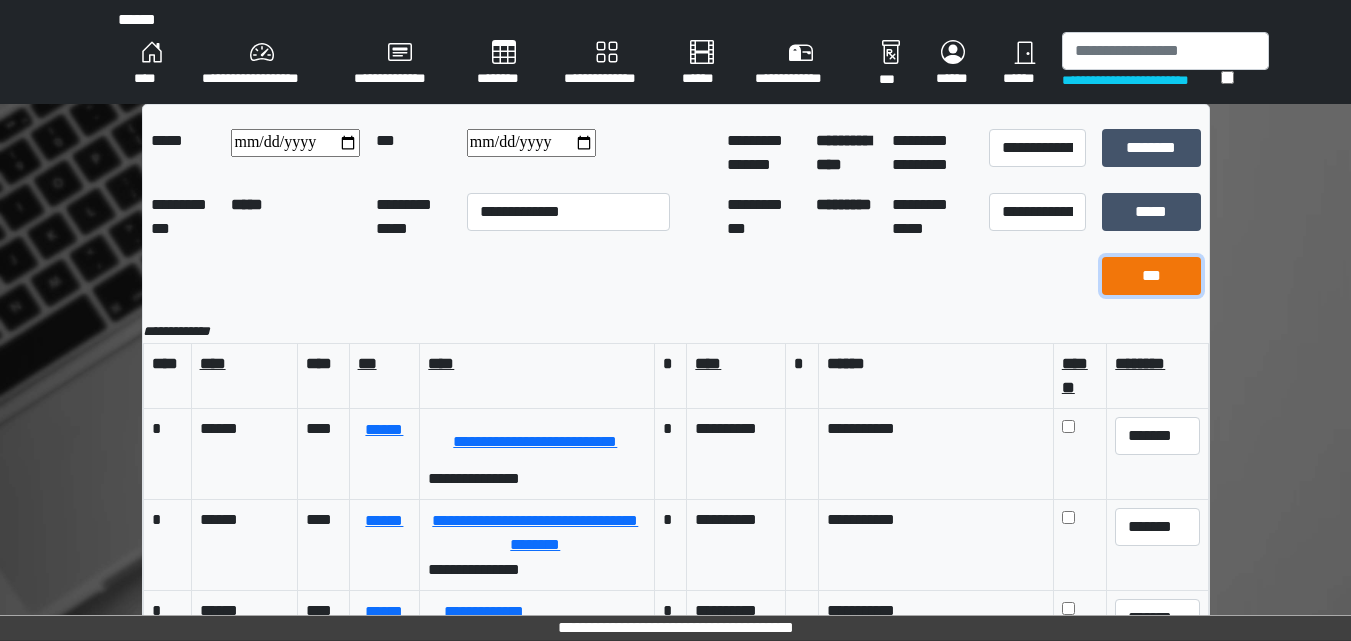 click on "***" at bounding box center [1151, 148] 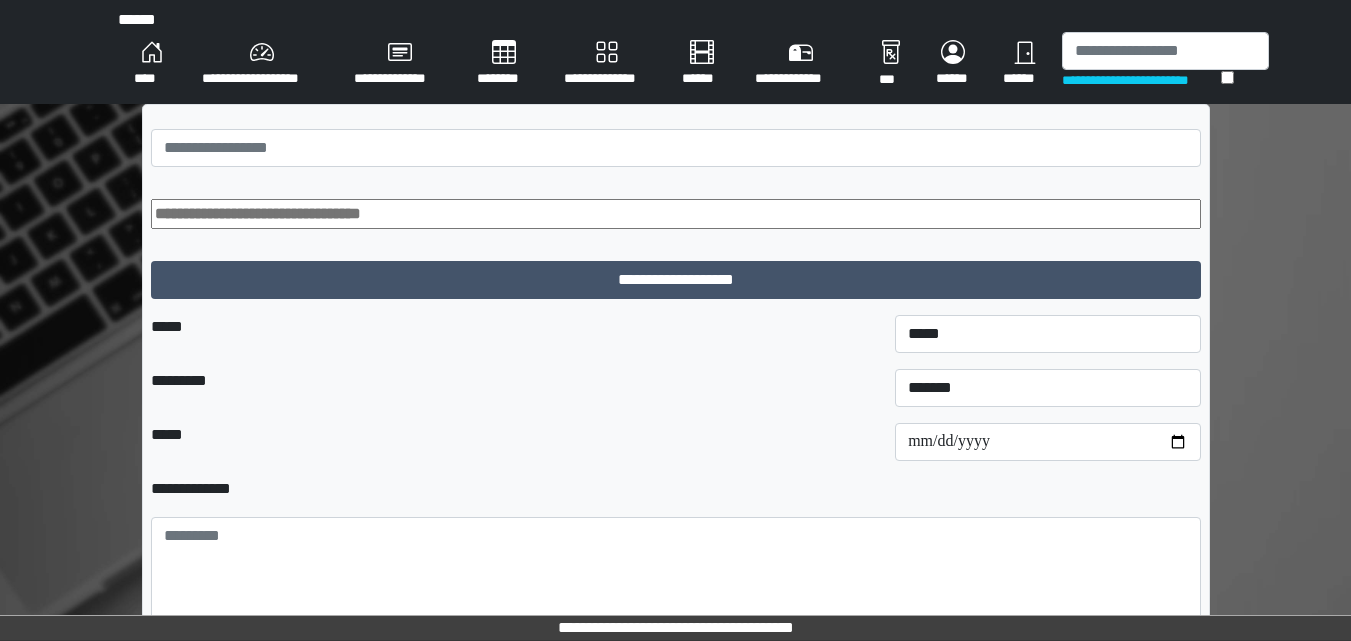 click at bounding box center (676, 214) 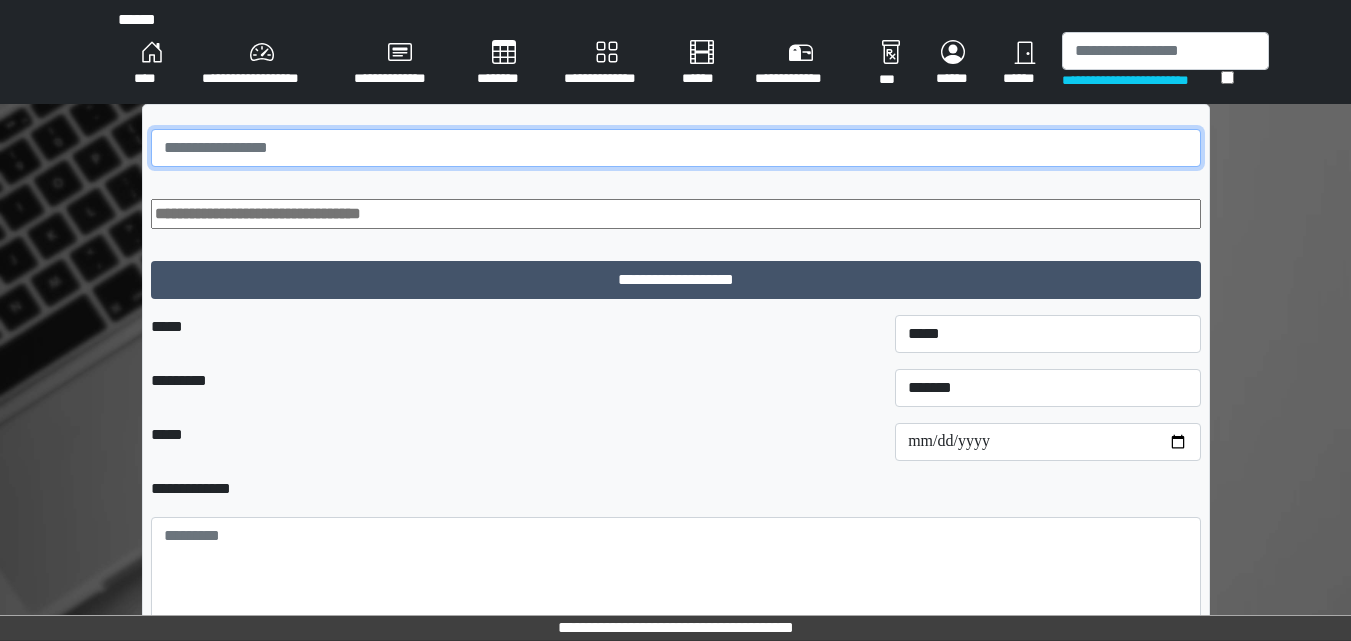 click at bounding box center (676, 148) 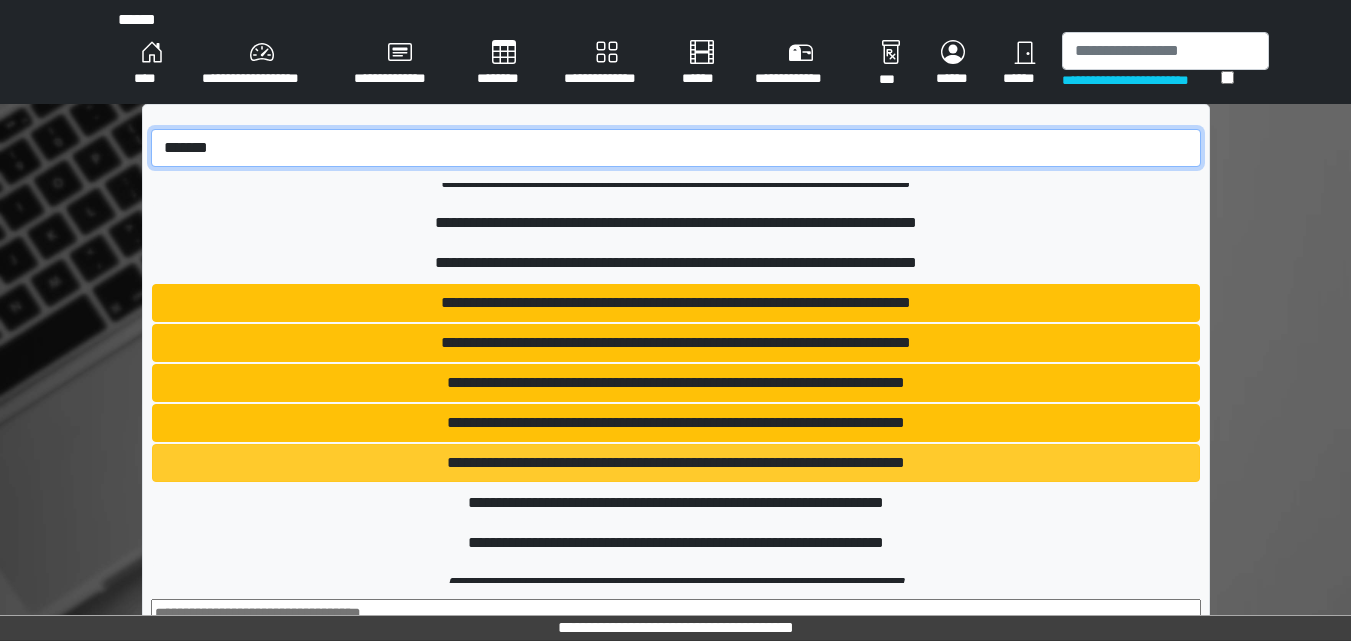 scroll, scrollTop: 200, scrollLeft: 0, axis: vertical 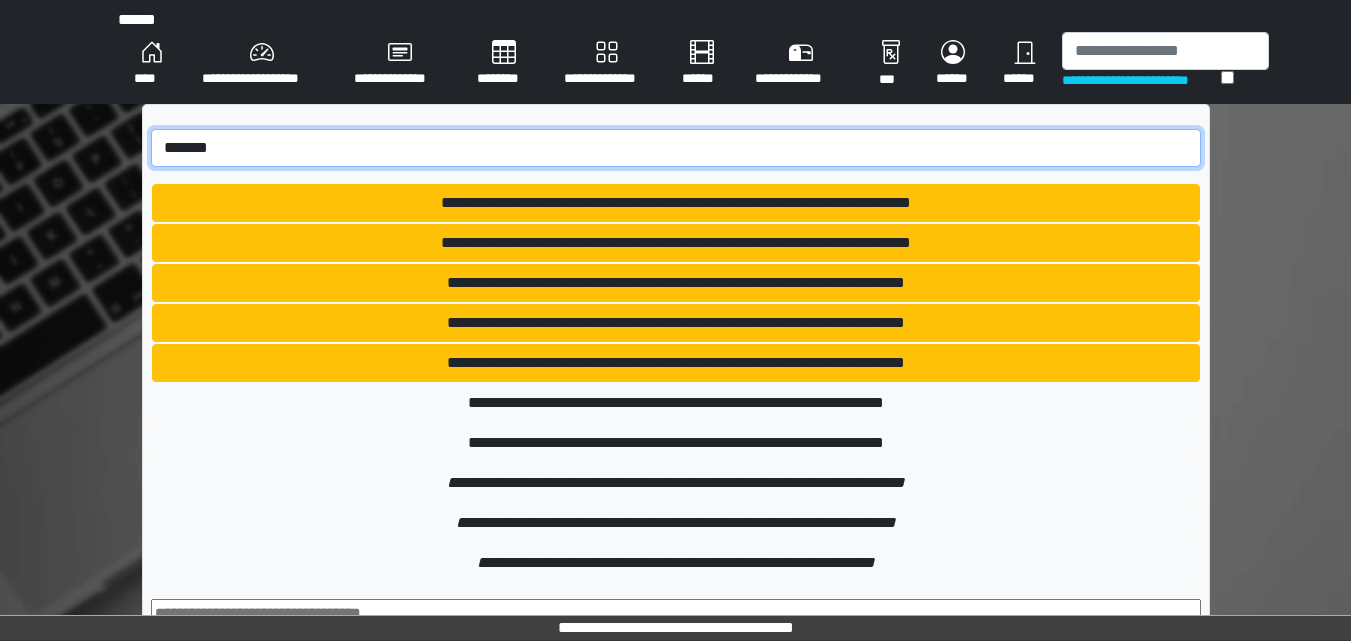 type on "*******" 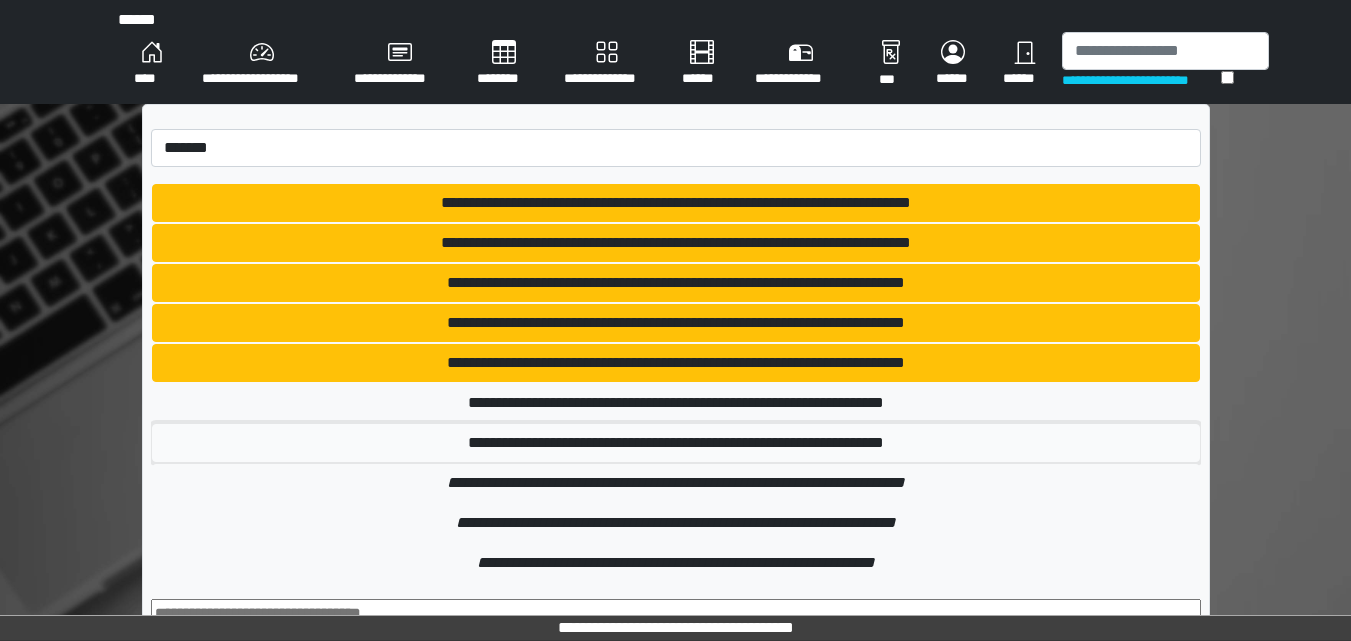 click on "**********" at bounding box center [676, 43] 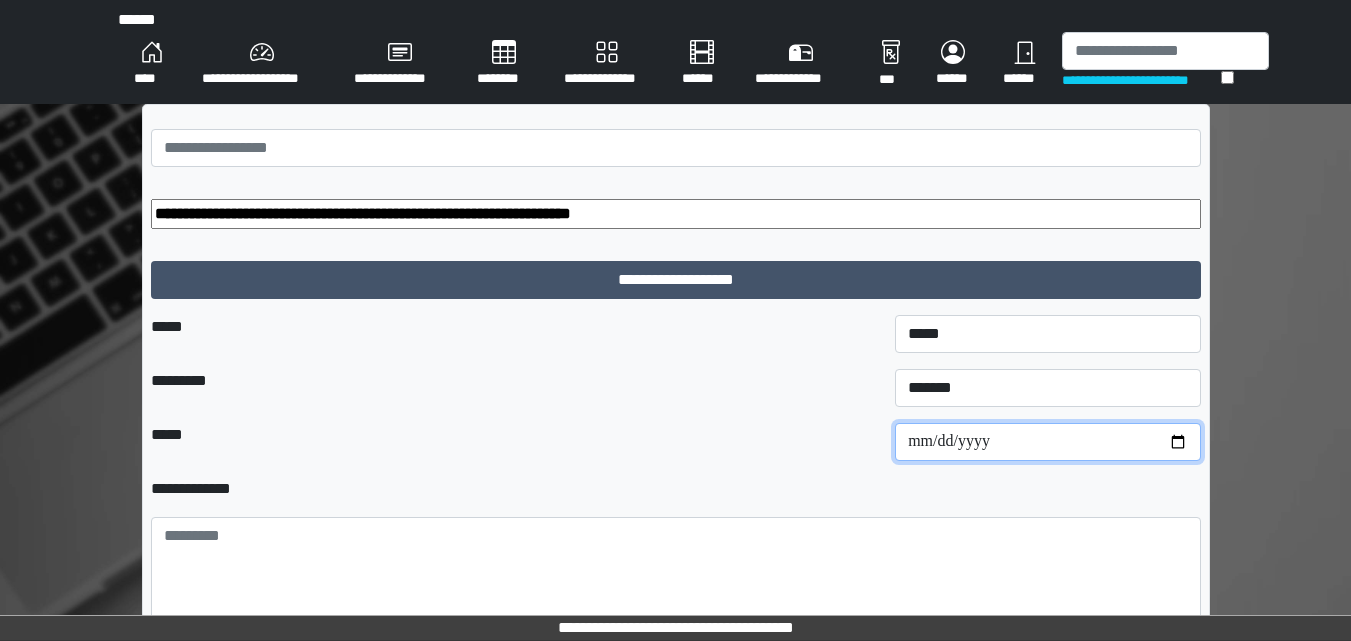 click on "**********" at bounding box center [1047, 442] 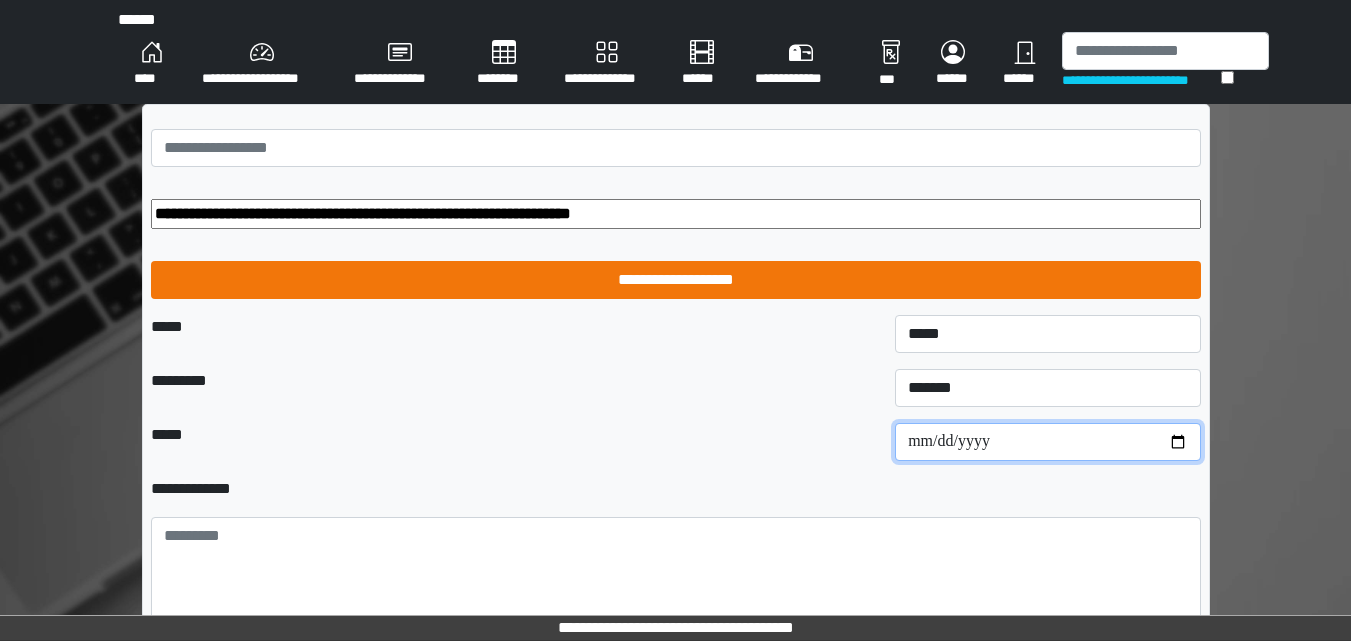 type on "**********" 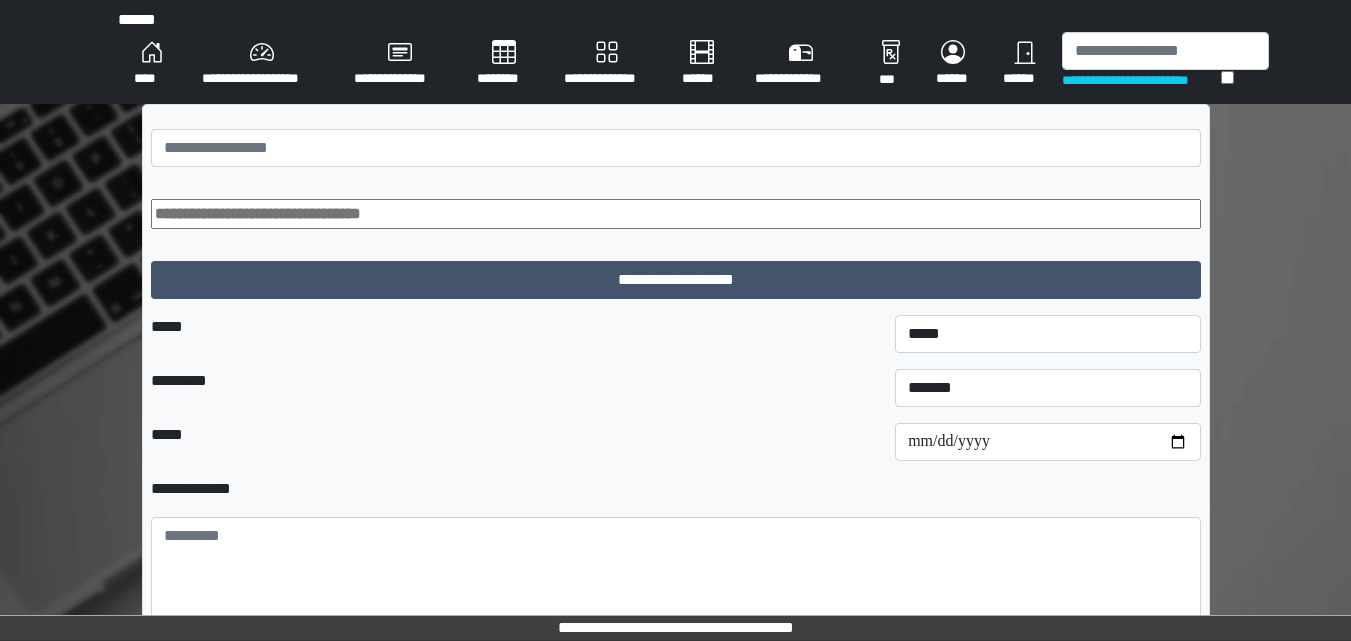 click at bounding box center (676, 214) 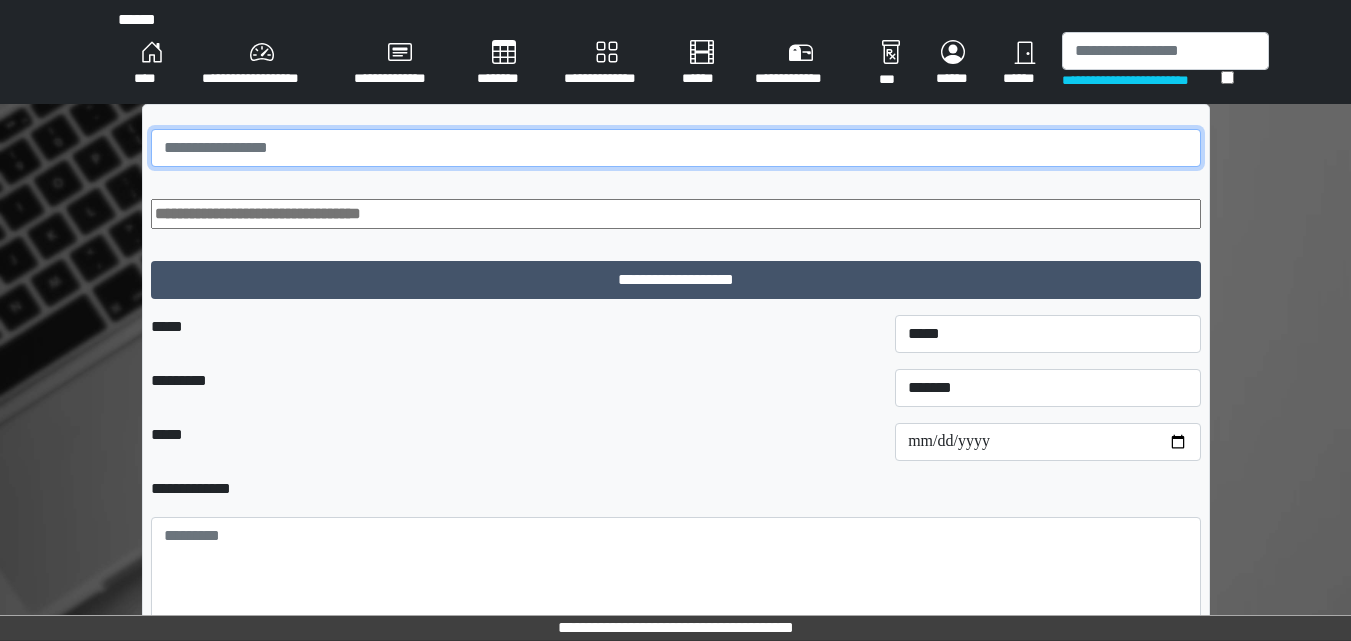 click at bounding box center [676, 148] 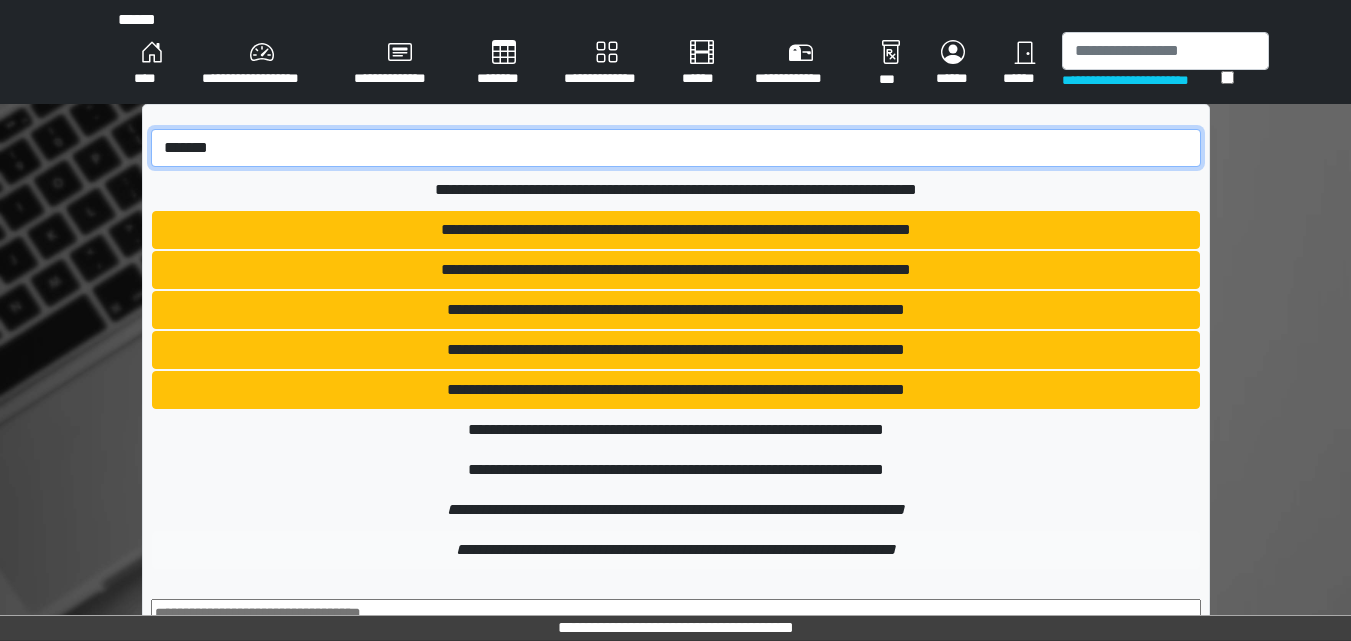 scroll, scrollTop: 200, scrollLeft: 0, axis: vertical 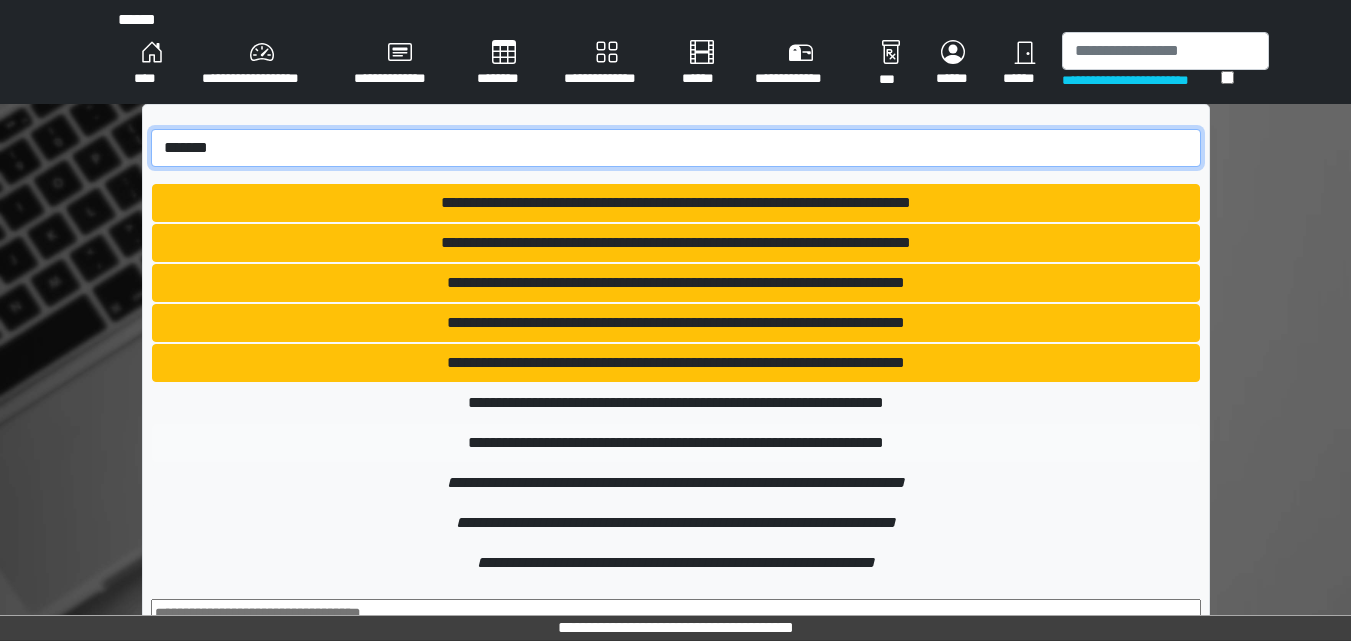 type on "*******" 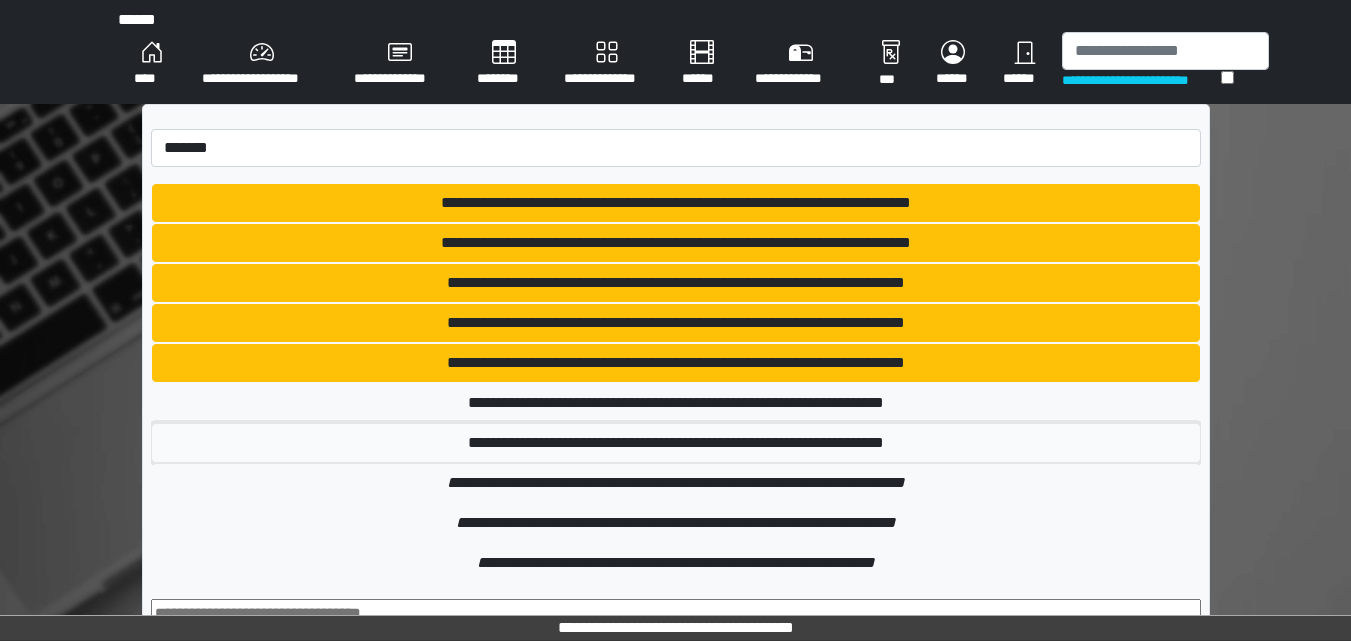click on "**********" at bounding box center (676, 43) 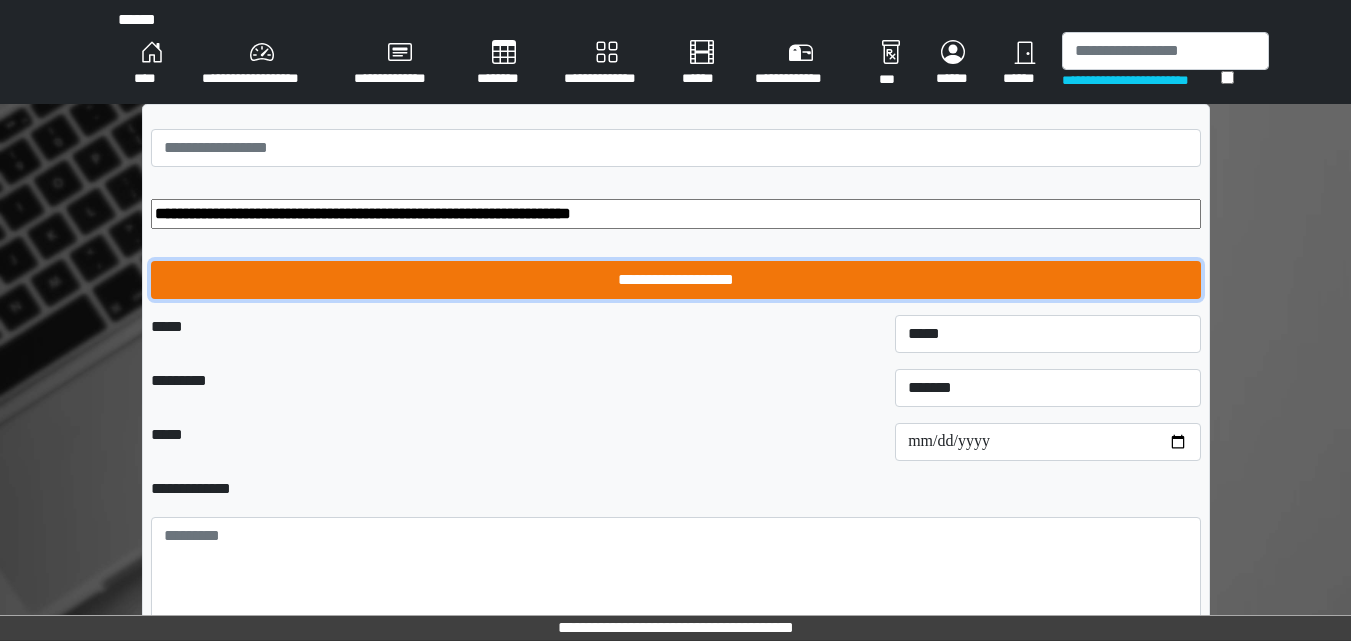 click on "**********" at bounding box center [676, 280] 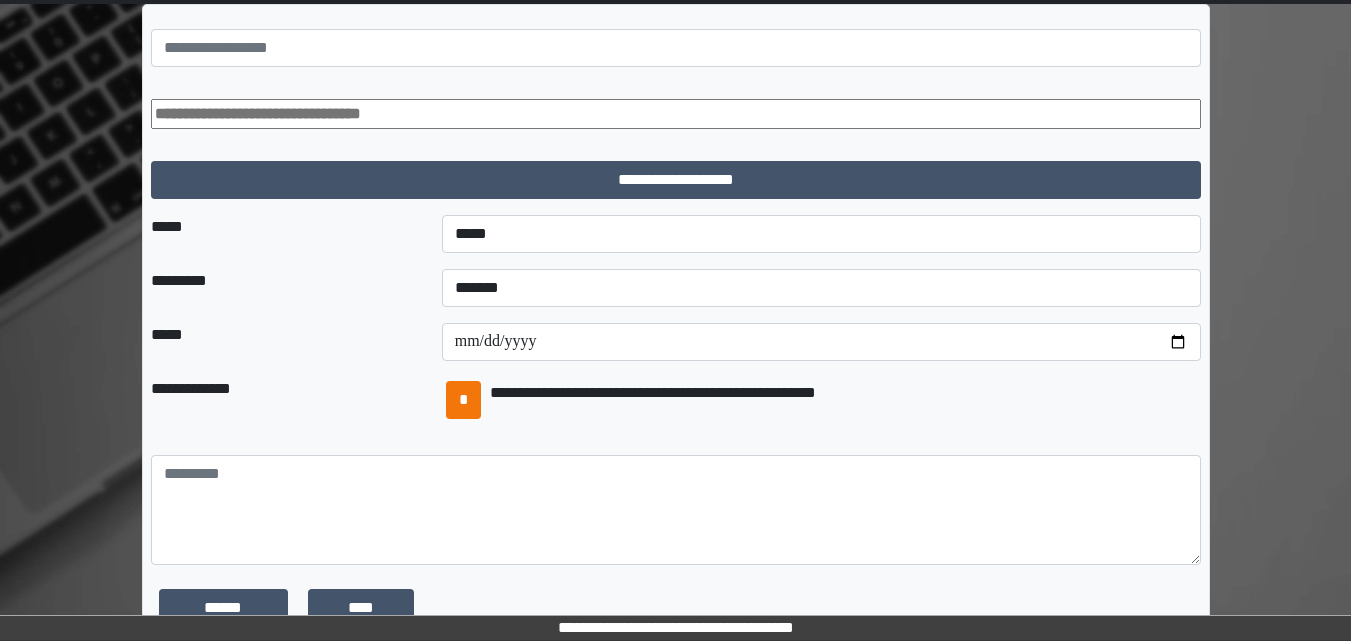 scroll, scrollTop: 151, scrollLeft: 0, axis: vertical 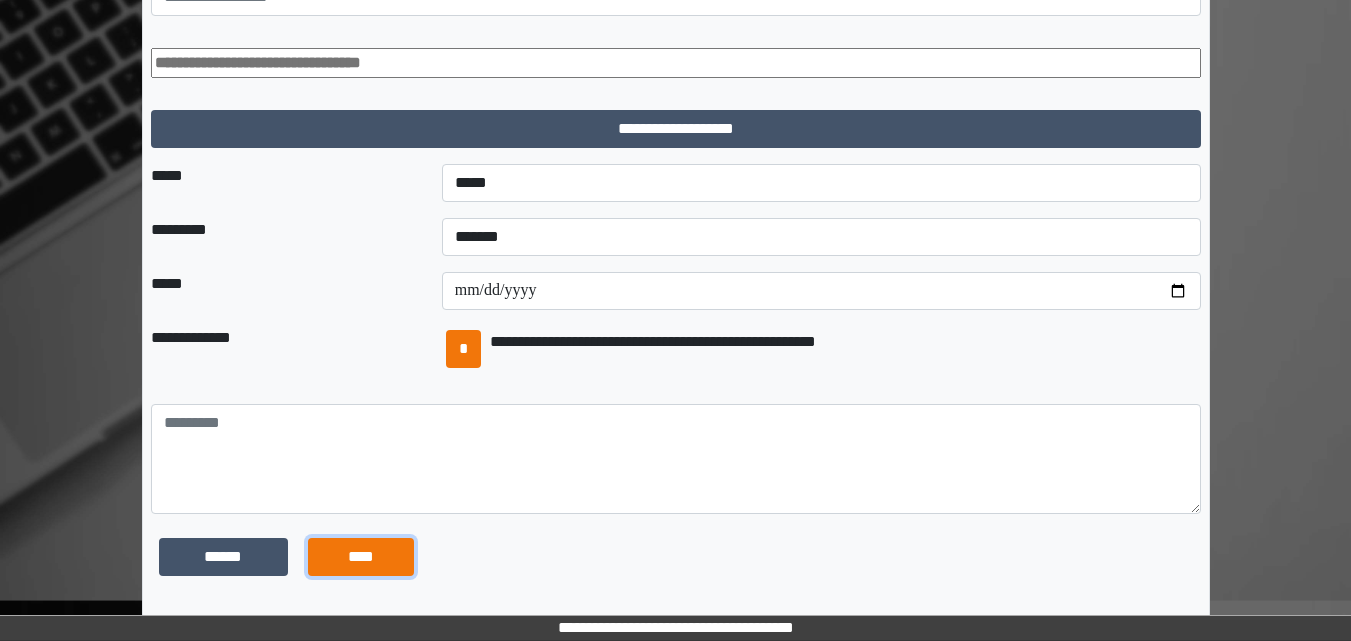 click on "****" at bounding box center [224, 557] 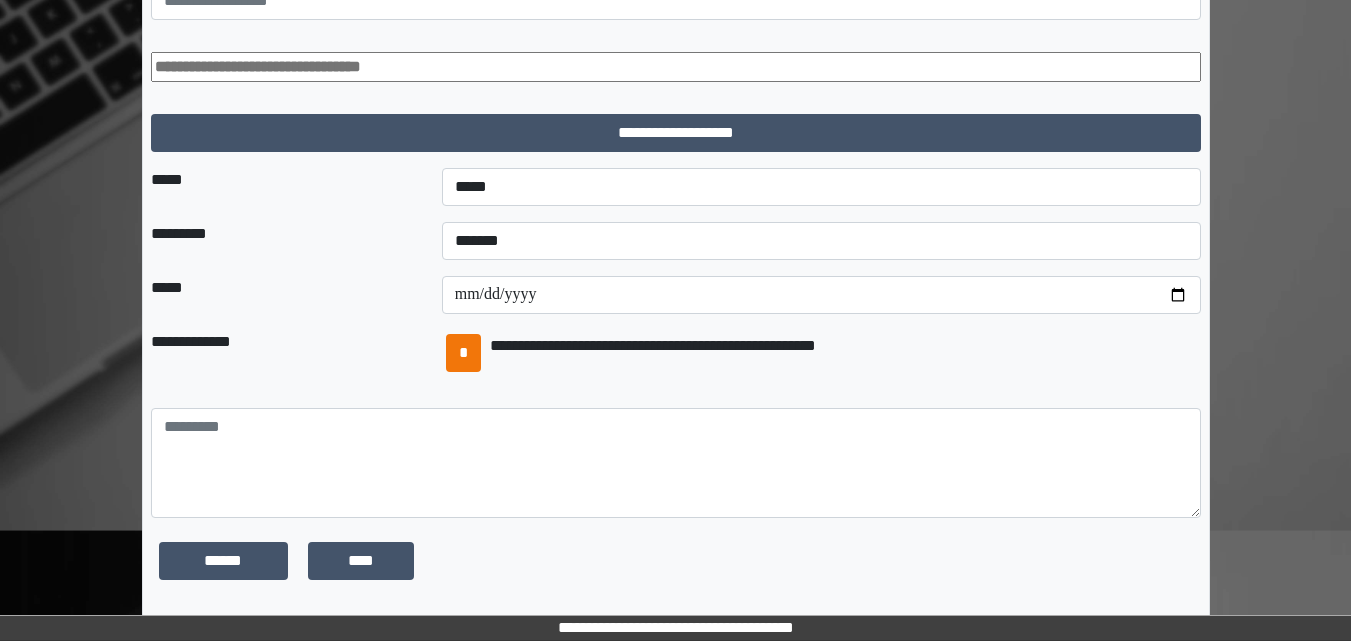 scroll, scrollTop: 225, scrollLeft: 0, axis: vertical 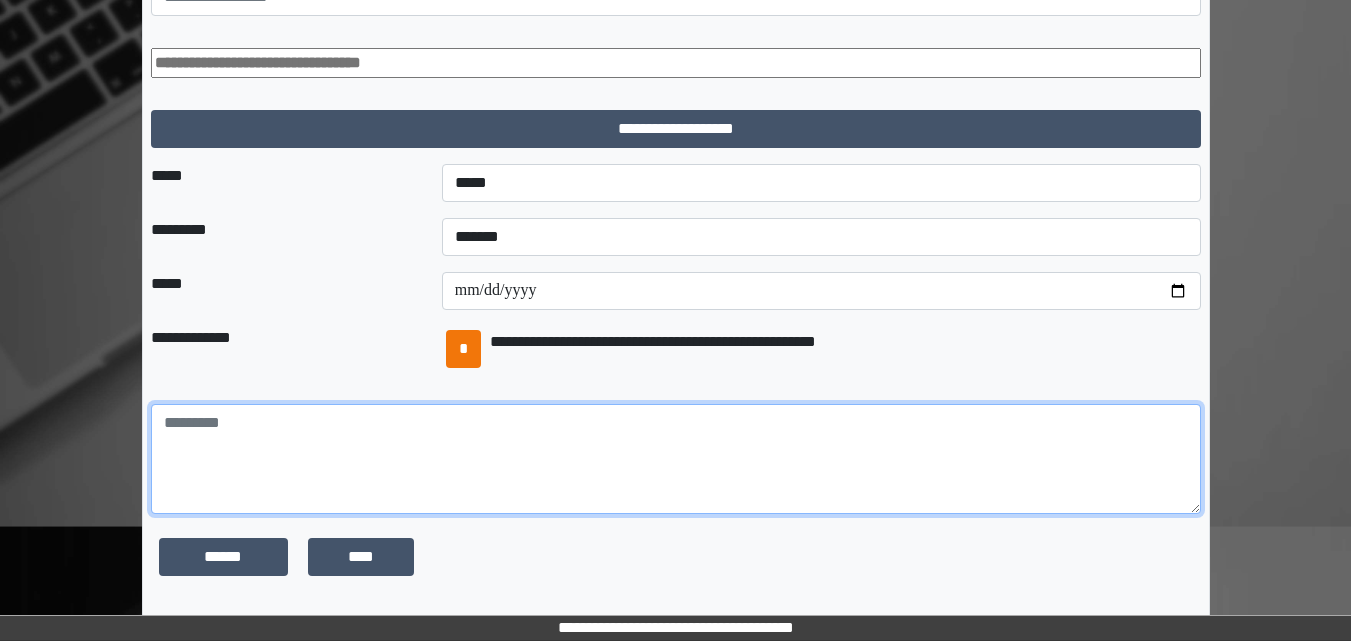 click at bounding box center [676, 459] 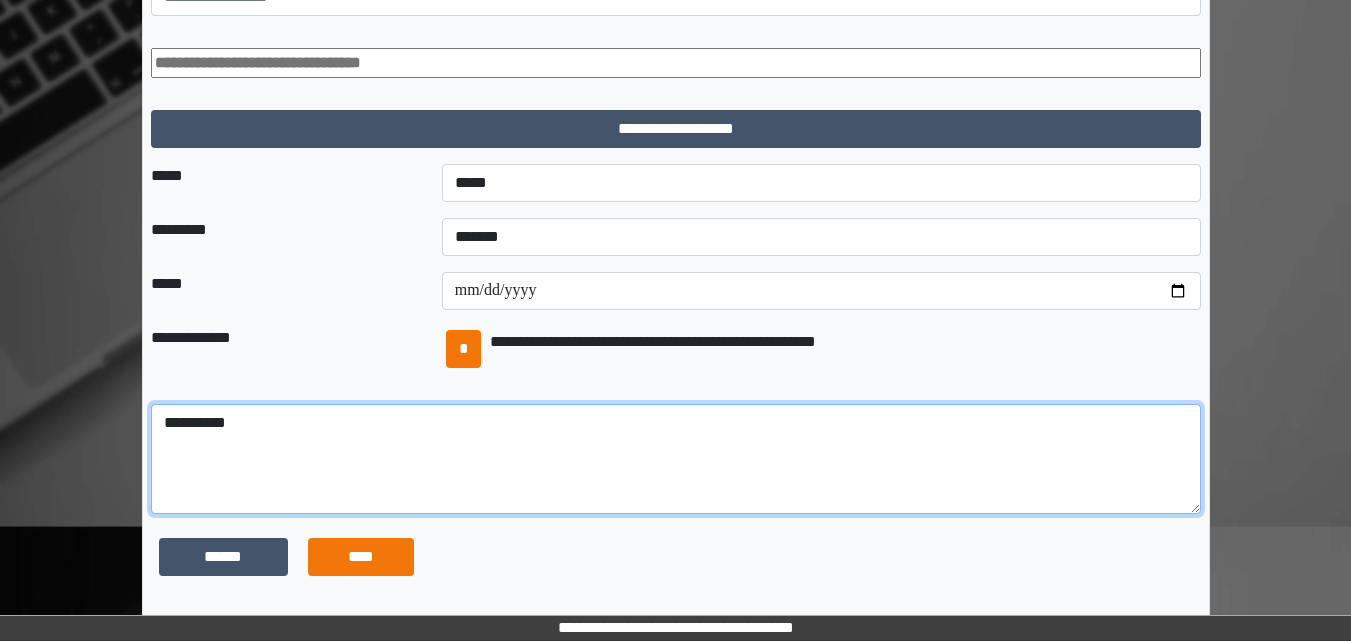 type on "**********" 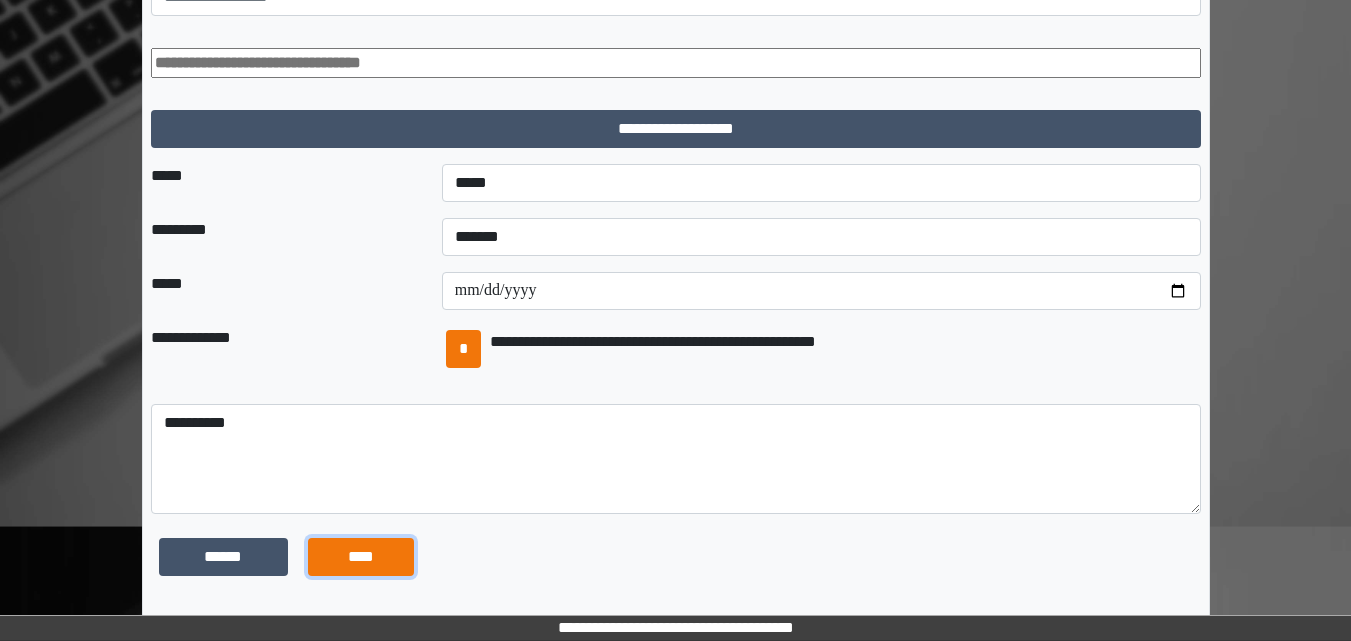 click on "****" at bounding box center [224, 557] 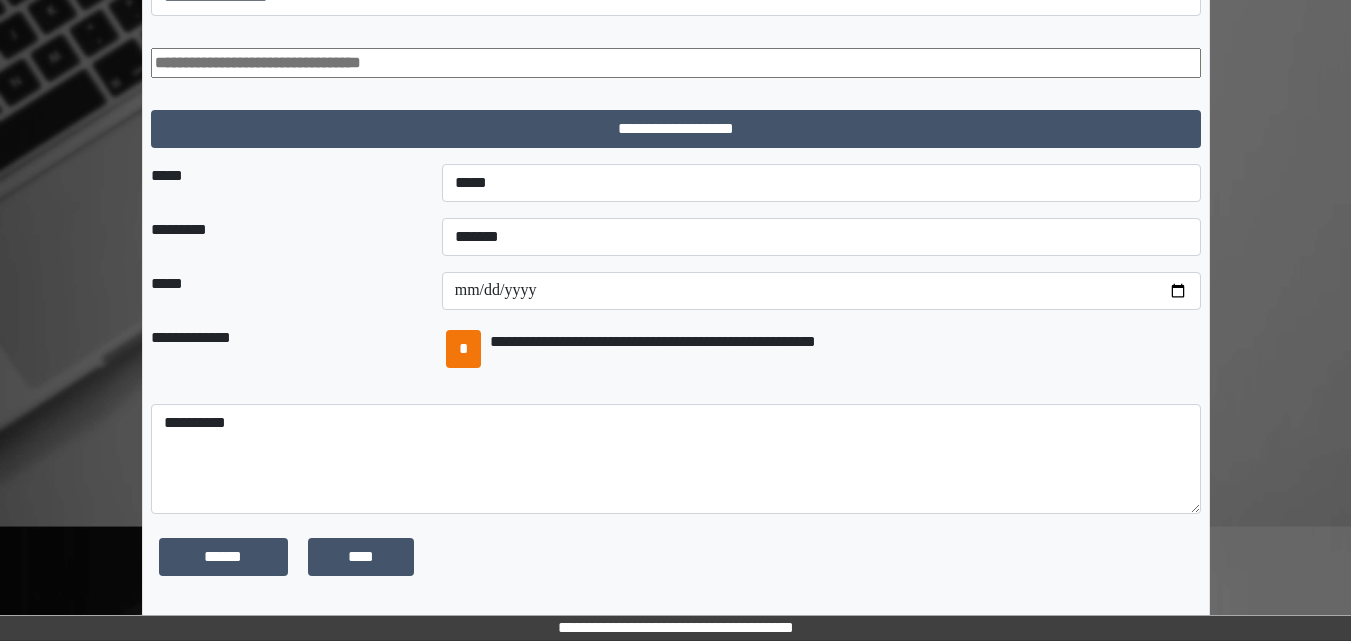 scroll, scrollTop: 0, scrollLeft: 0, axis: both 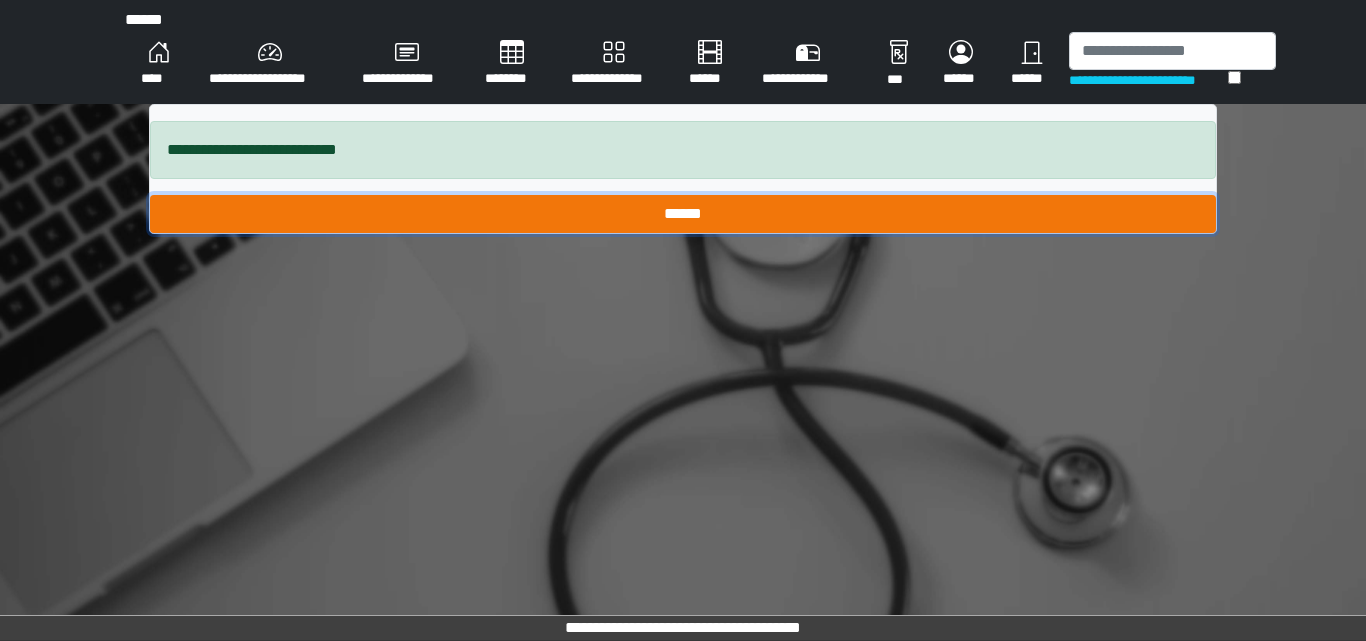click on "******" at bounding box center (683, 214) 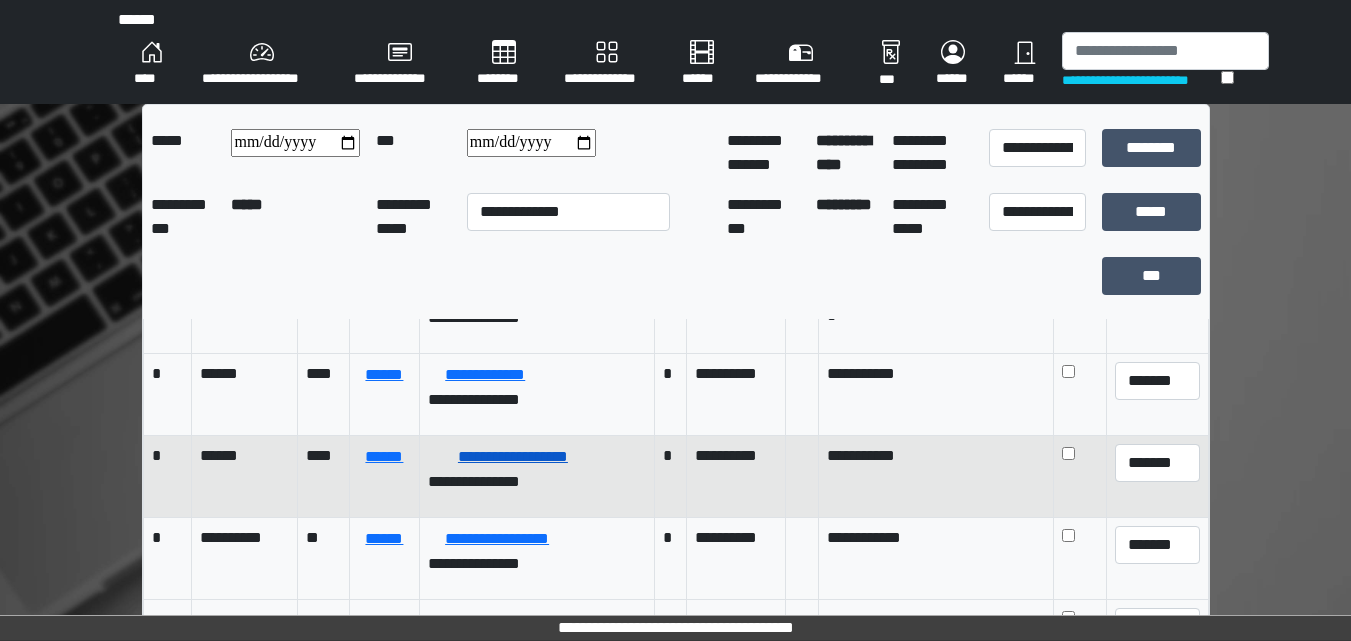 scroll, scrollTop: 672, scrollLeft: 0, axis: vertical 